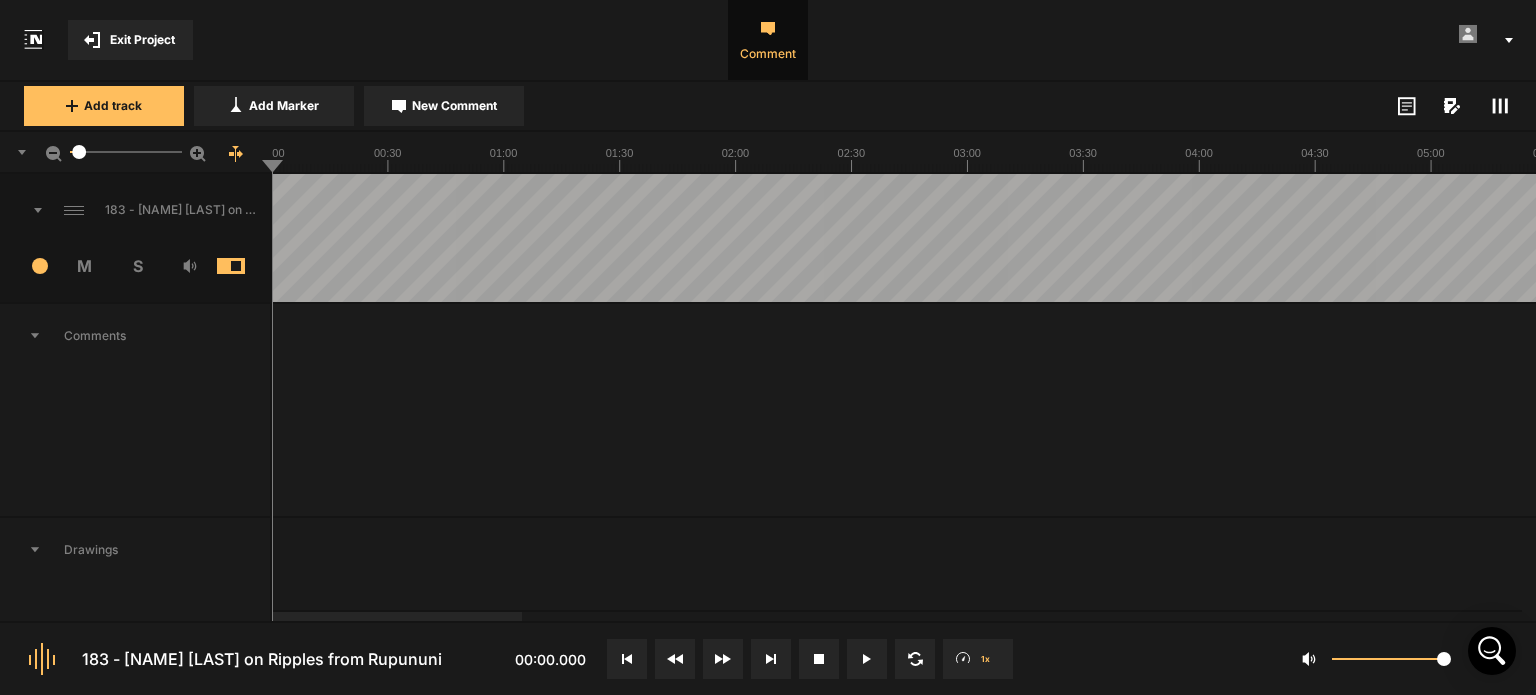 scroll, scrollTop: 0, scrollLeft: 0, axis: both 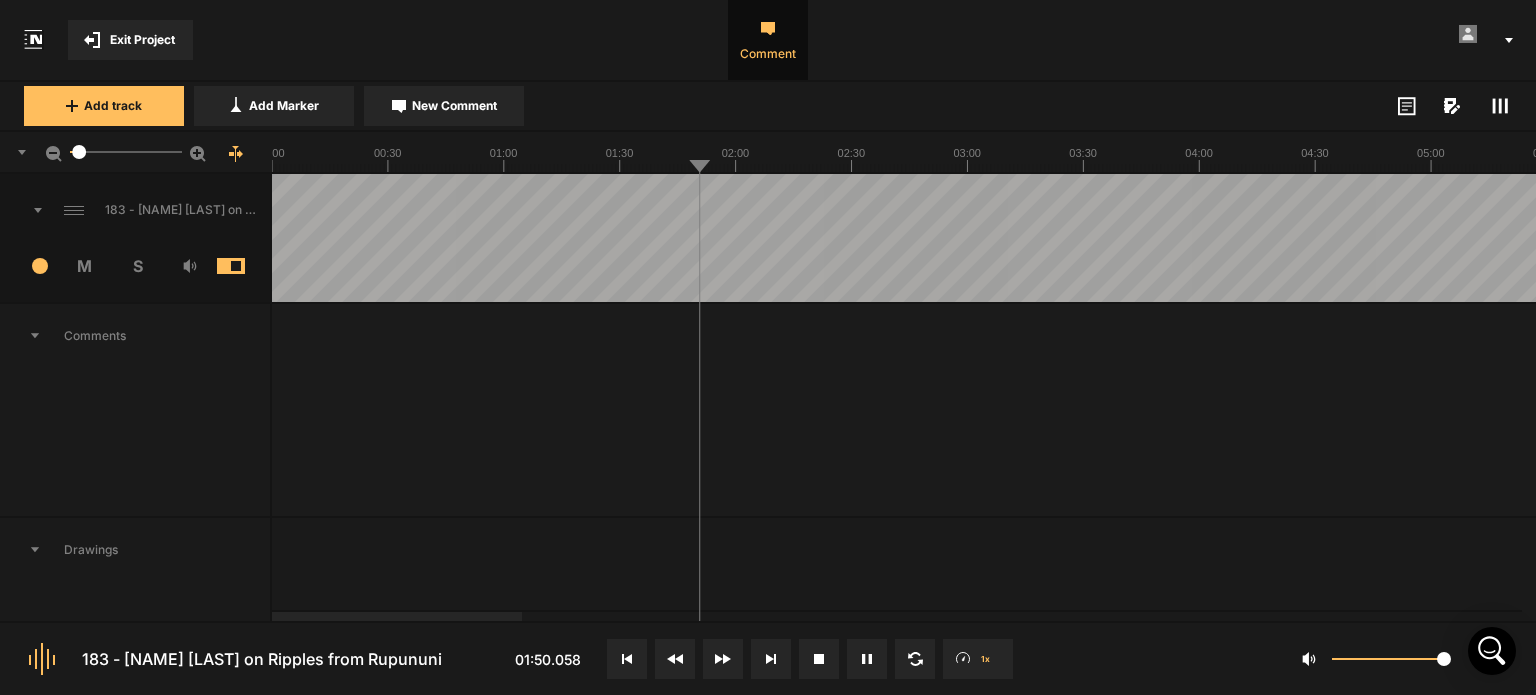 click 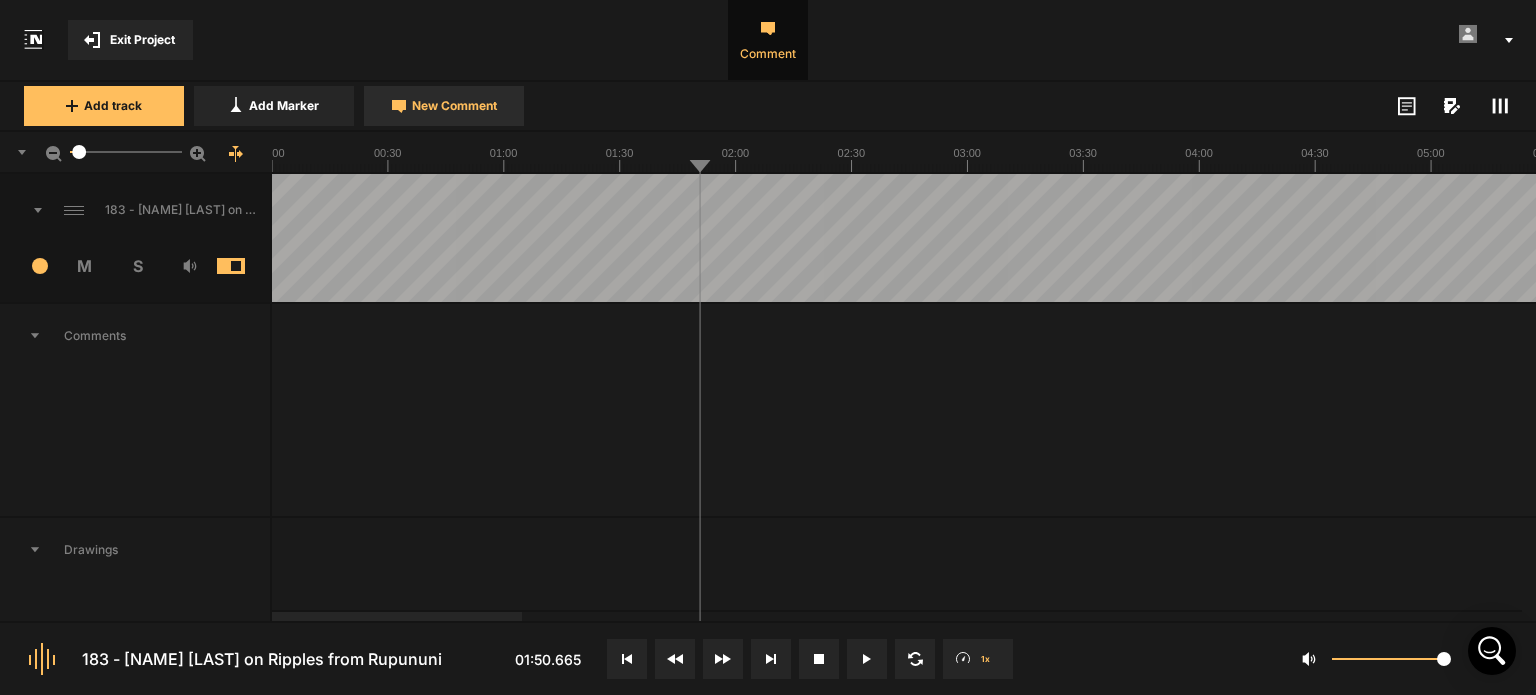 click on "New Comment" at bounding box center (444, 106) 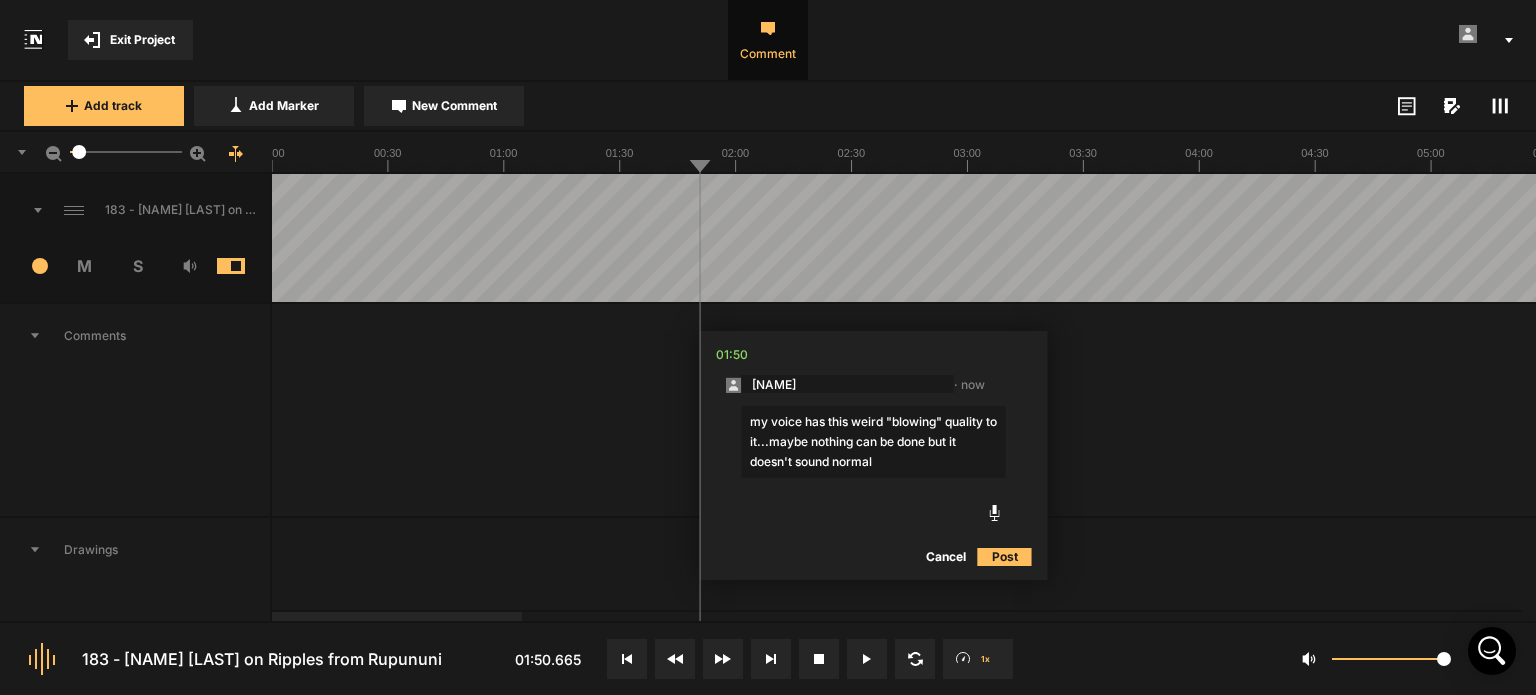 type on "my voice has this weird "blowing" quality to it...maybe nothing can be done but it doesn't sound normal" 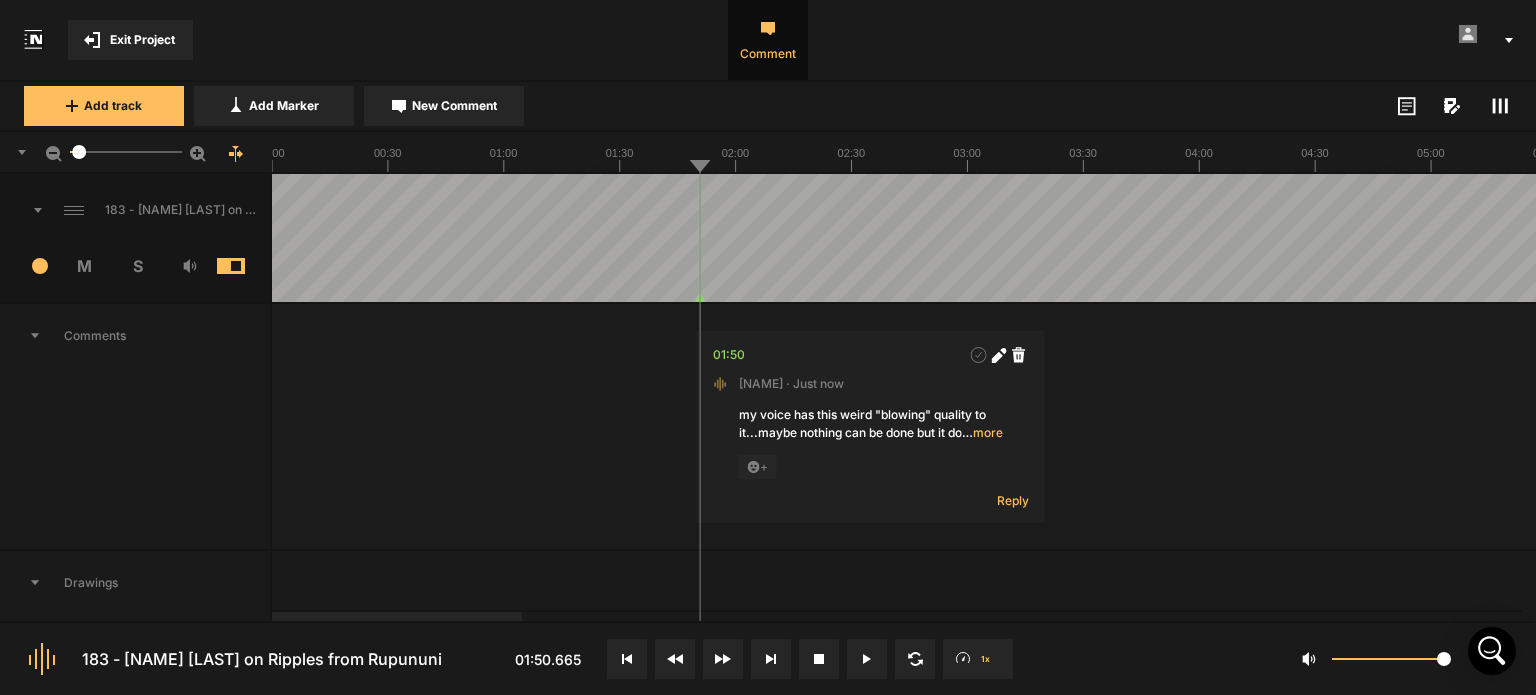 click 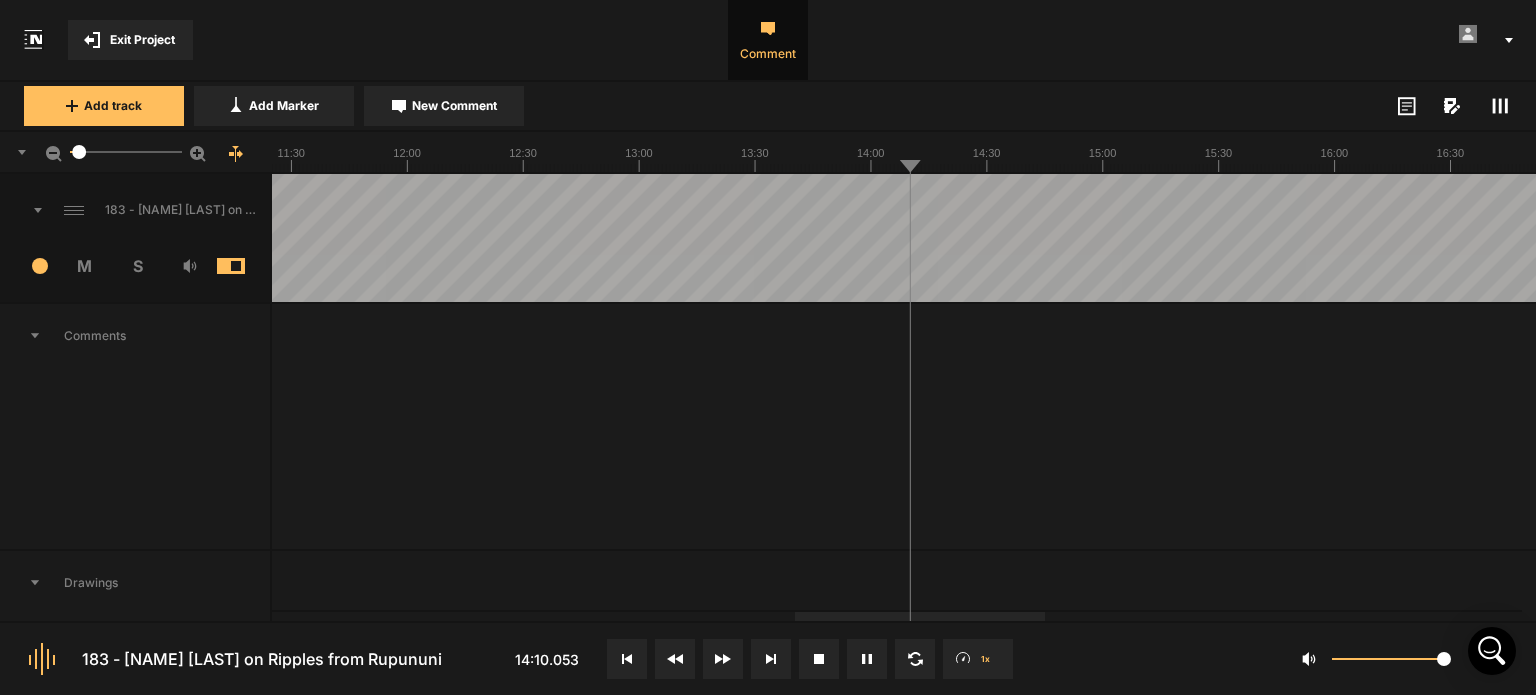 click at bounding box center (786, 238) 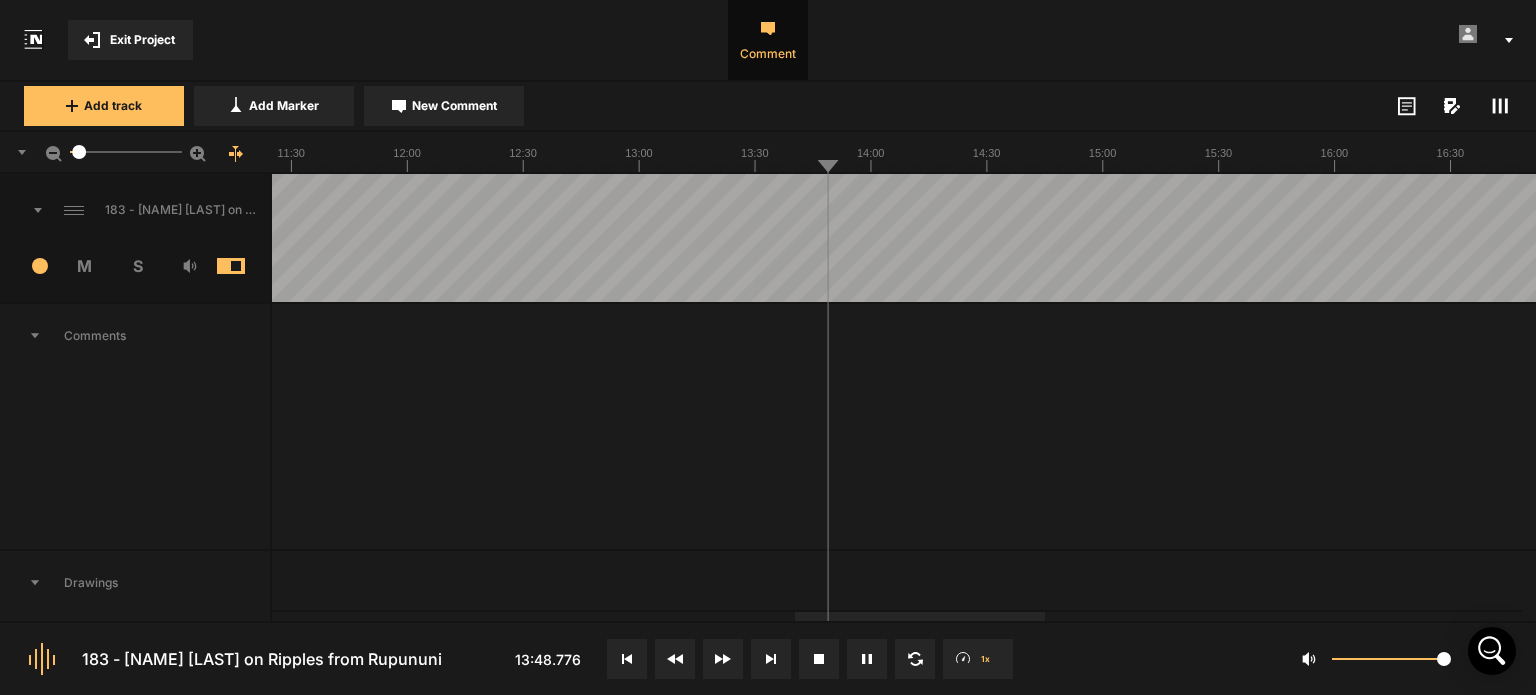 click at bounding box center [786, 238] 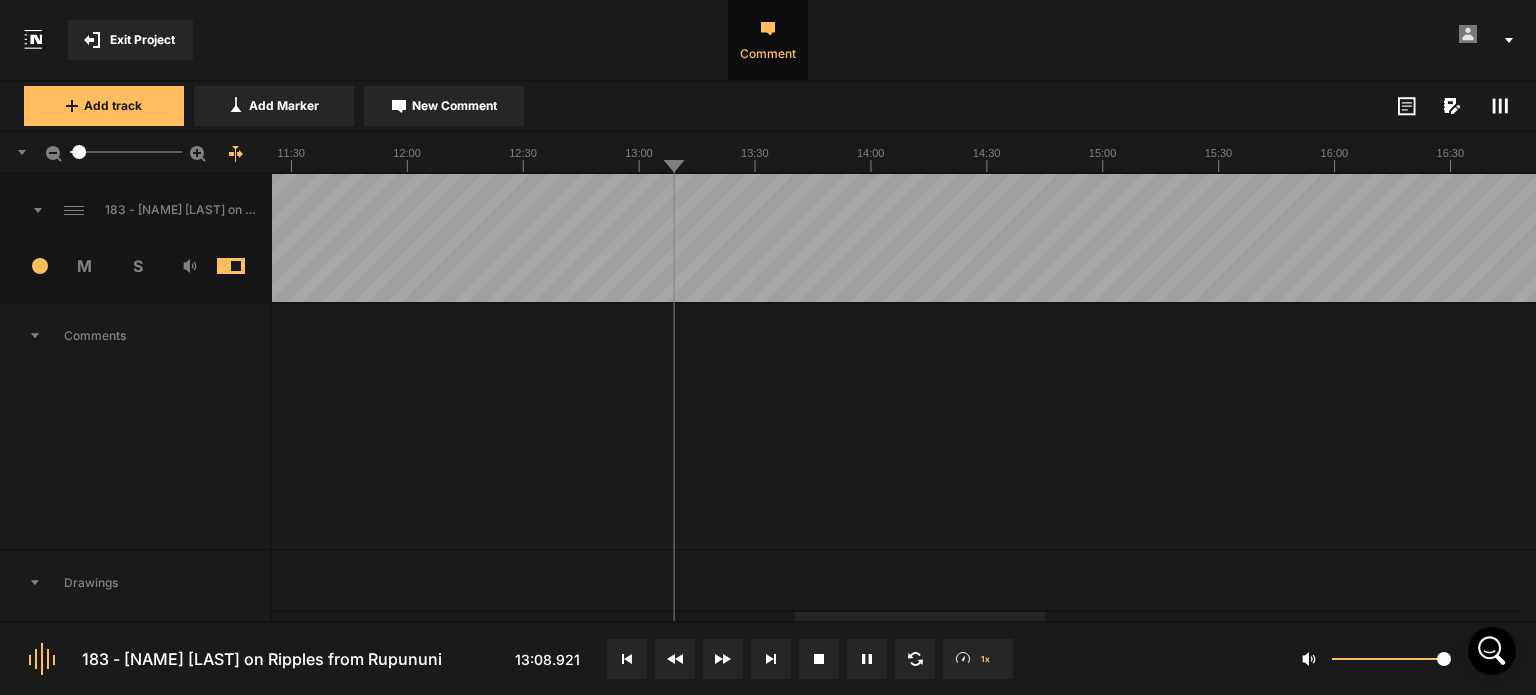 click at bounding box center [786, 238] 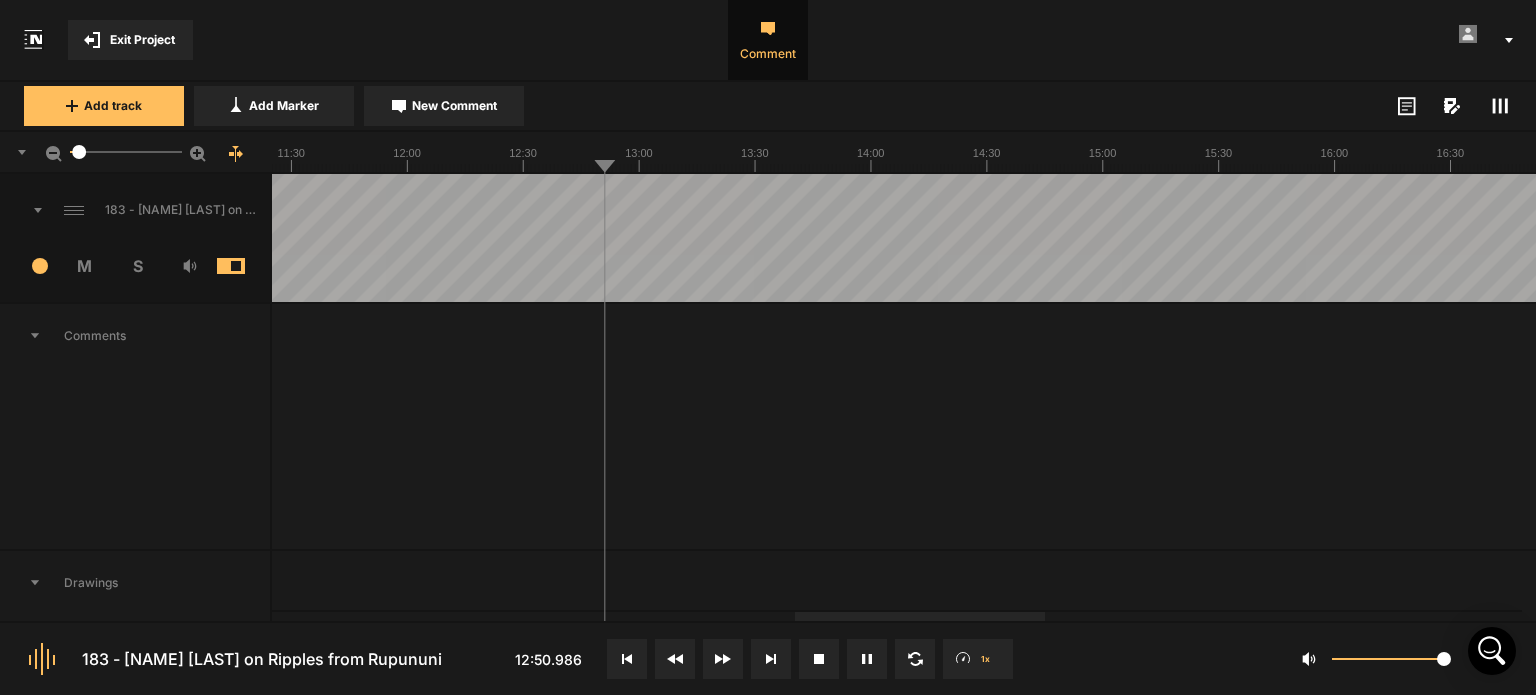 click at bounding box center [786, 238] 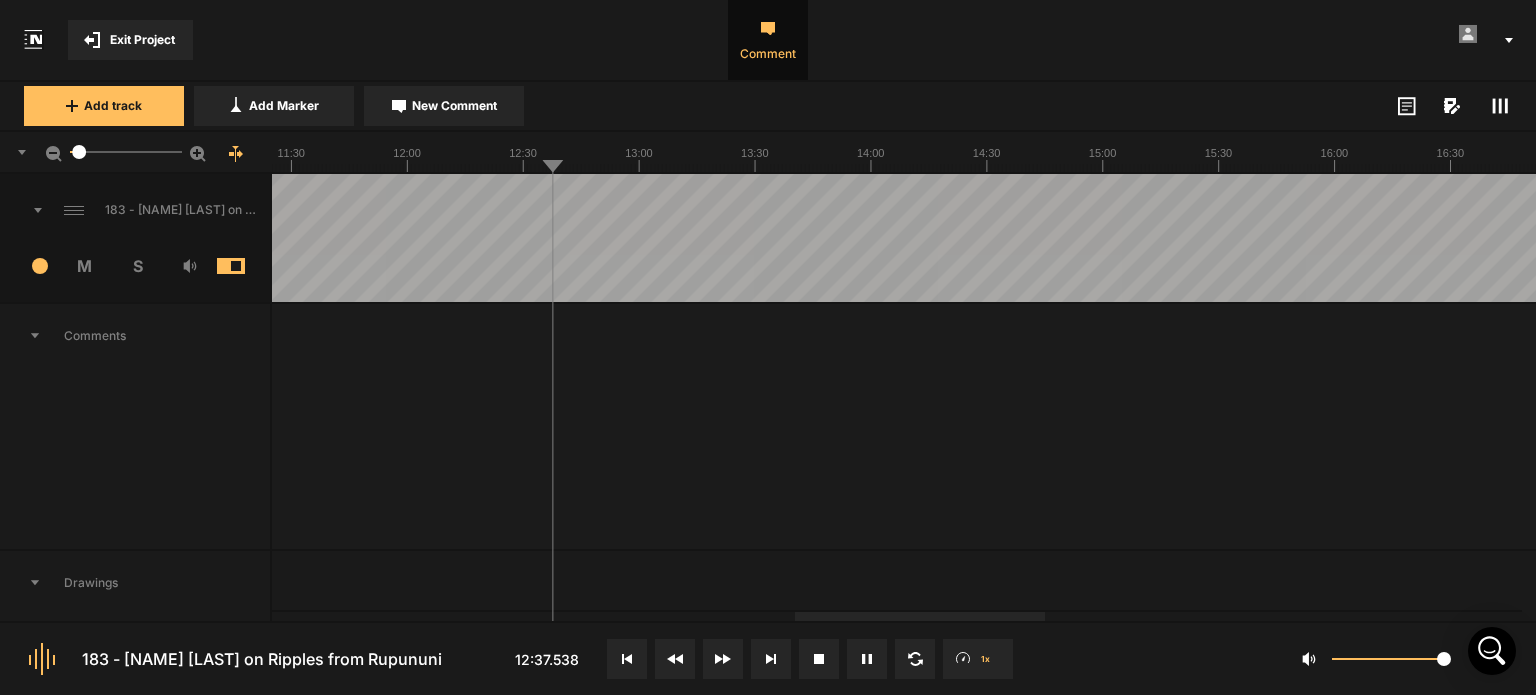 click 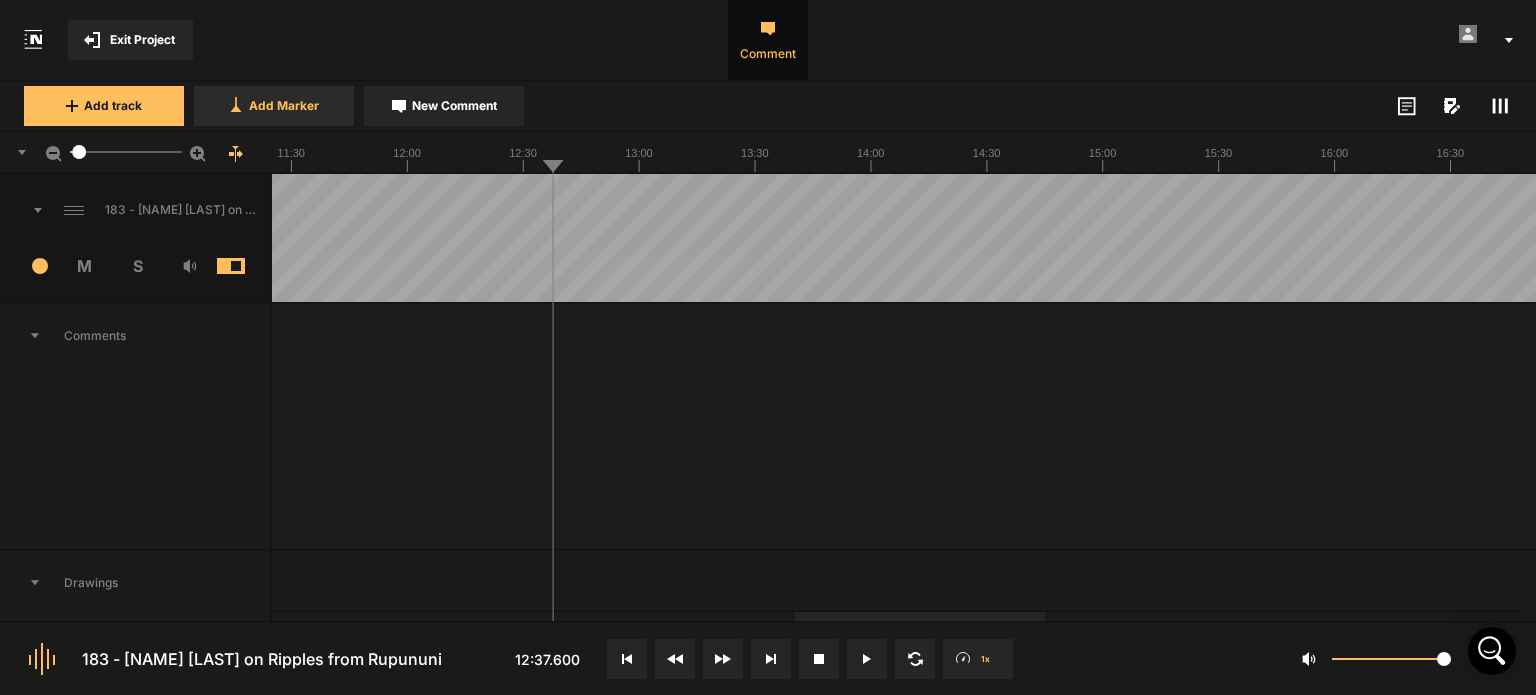 click on "Add Marker" at bounding box center [274, 106] 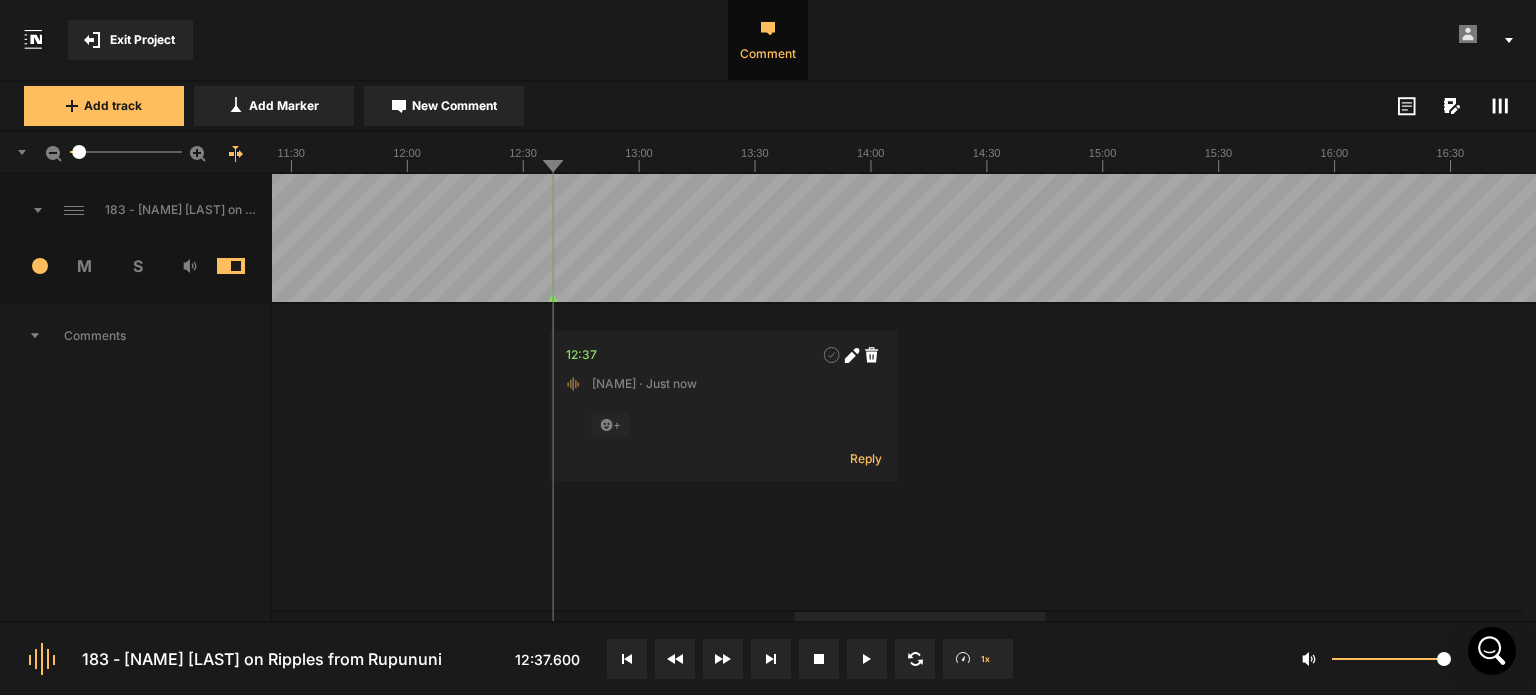 click at bounding box center (786, 238) 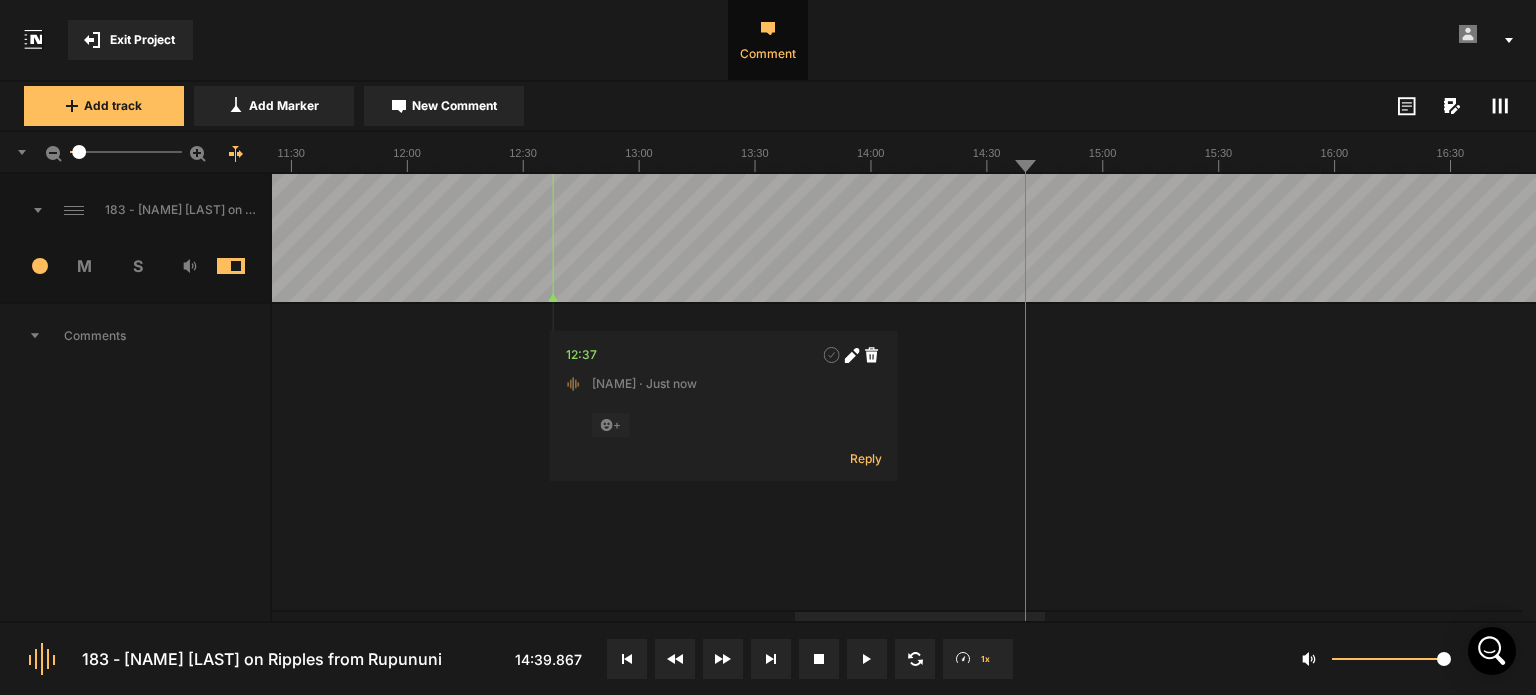 click 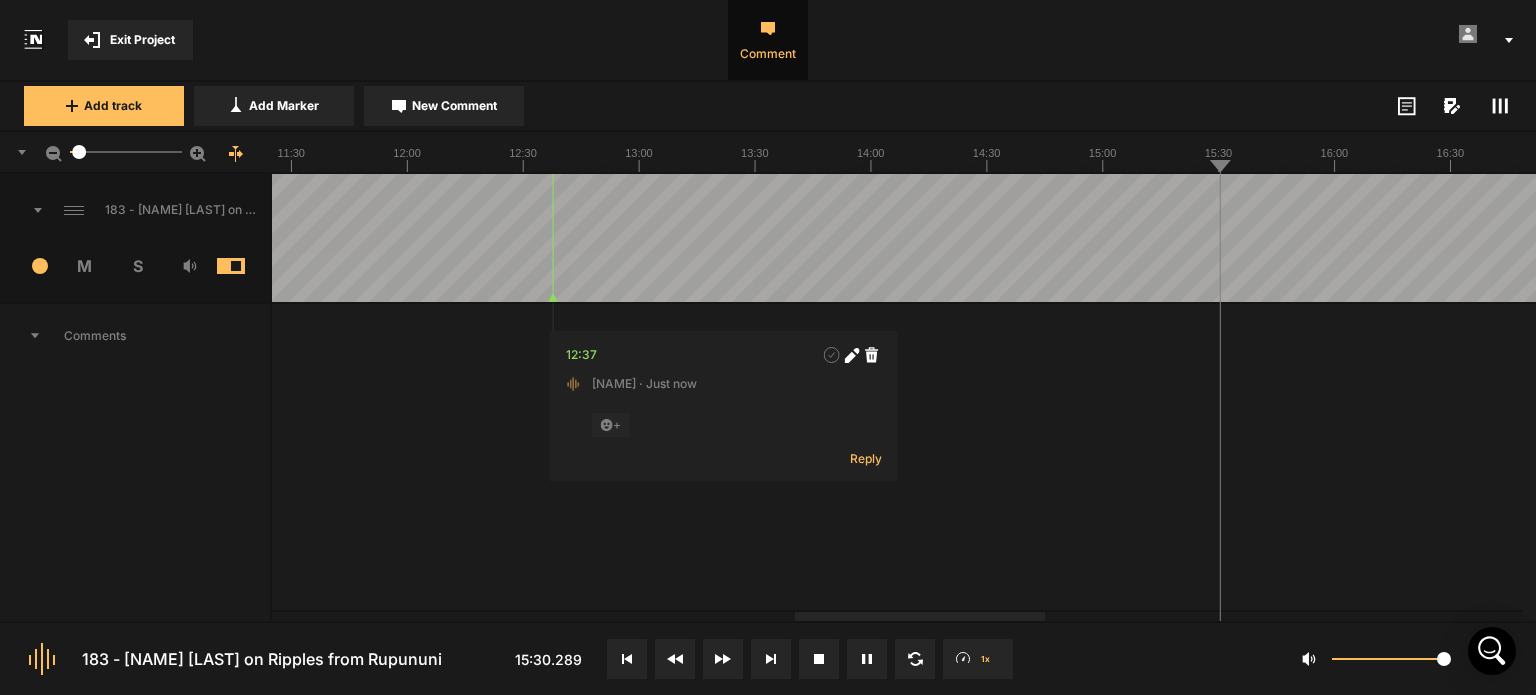 click at bounding box center [786, 238] 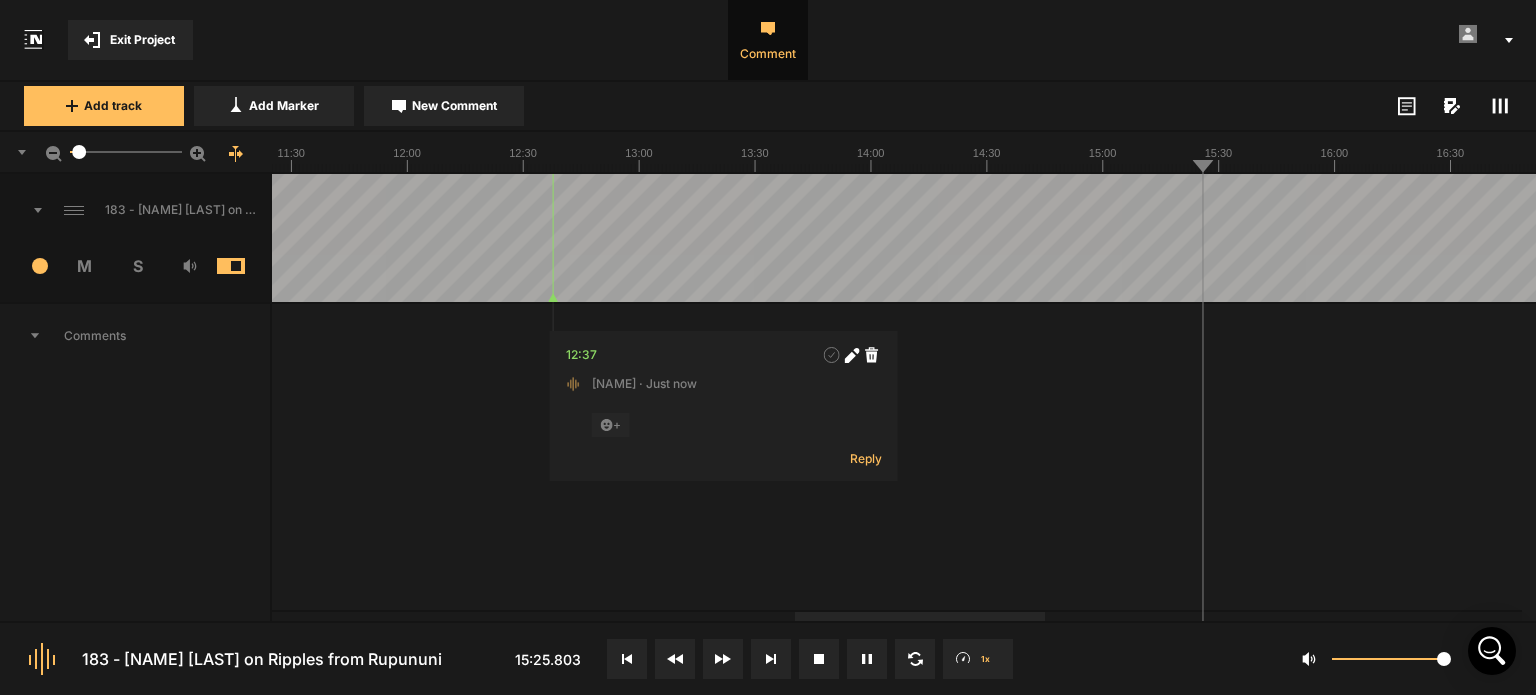 click at bounding box center [786, 238] 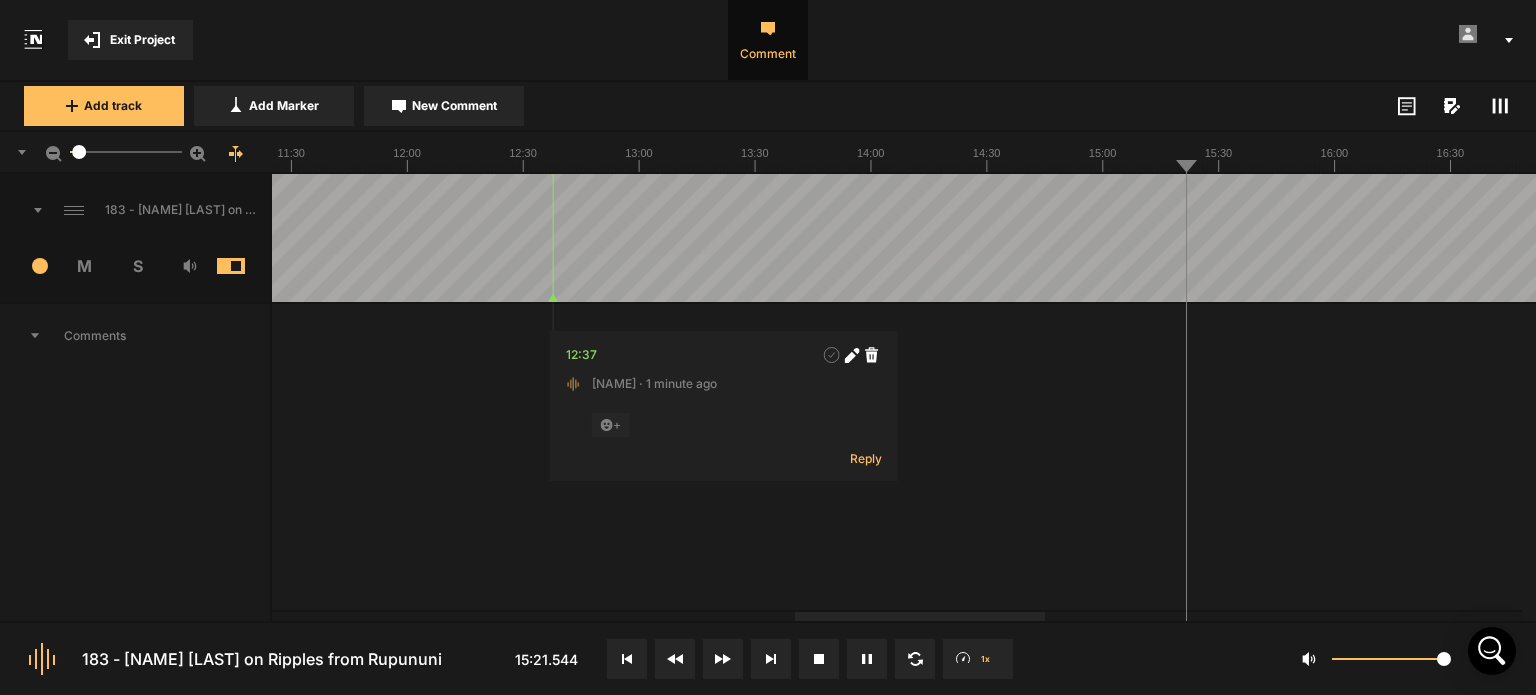 click 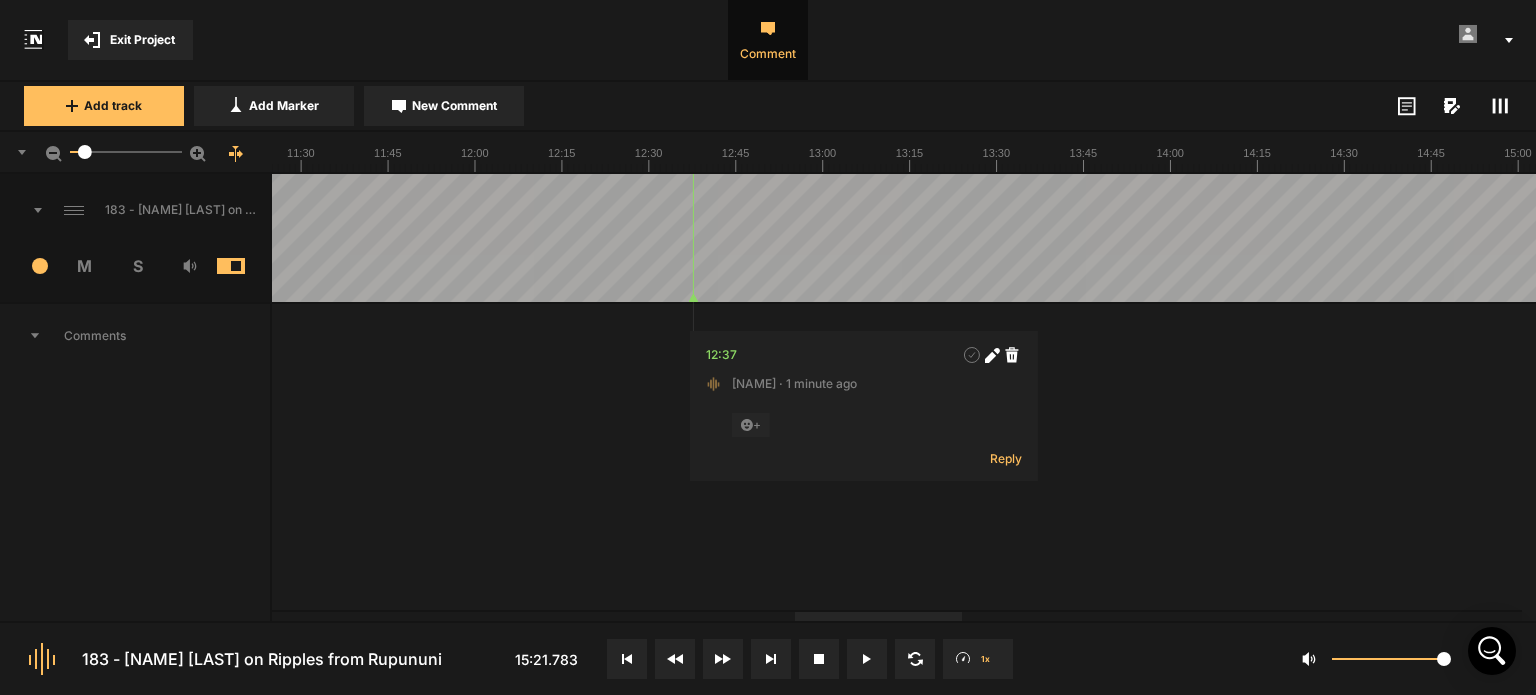 drag, startPoint x: 1239, startPoint y: 372, endPoint x: 1080, endPoint y: 359, distance: 159.53056 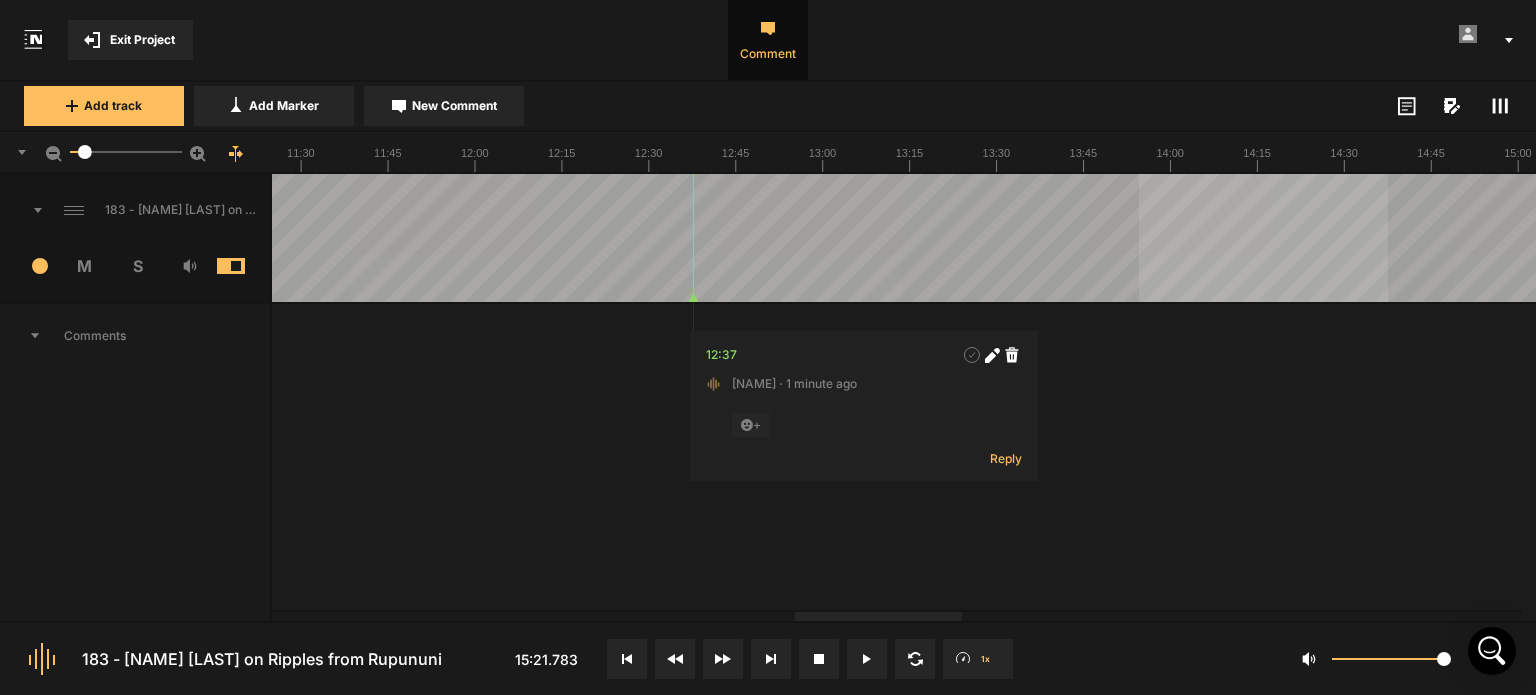 drag, startPoint x: 1388, startPoint y: 278, endPoint x: 1139, endPoint y: 287, distance: 249.1626 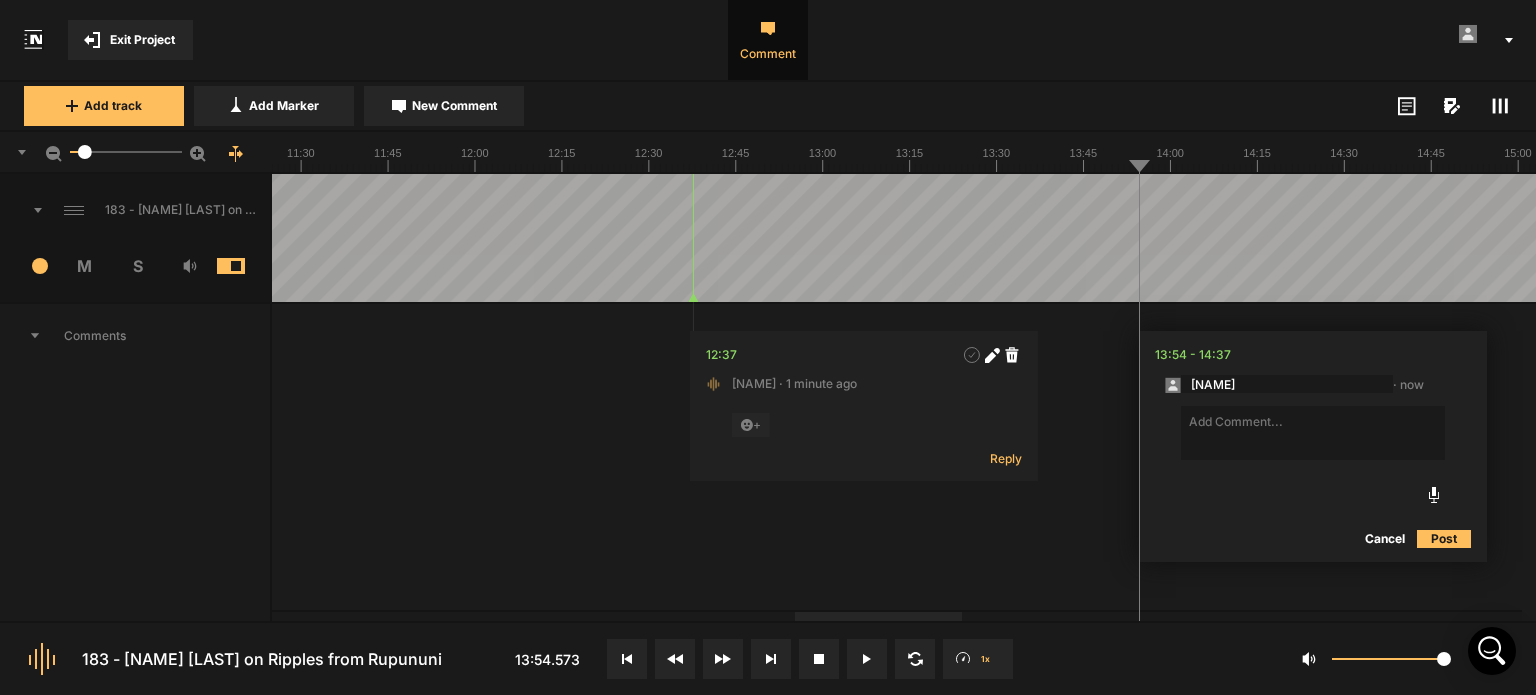 click on "Cancel" 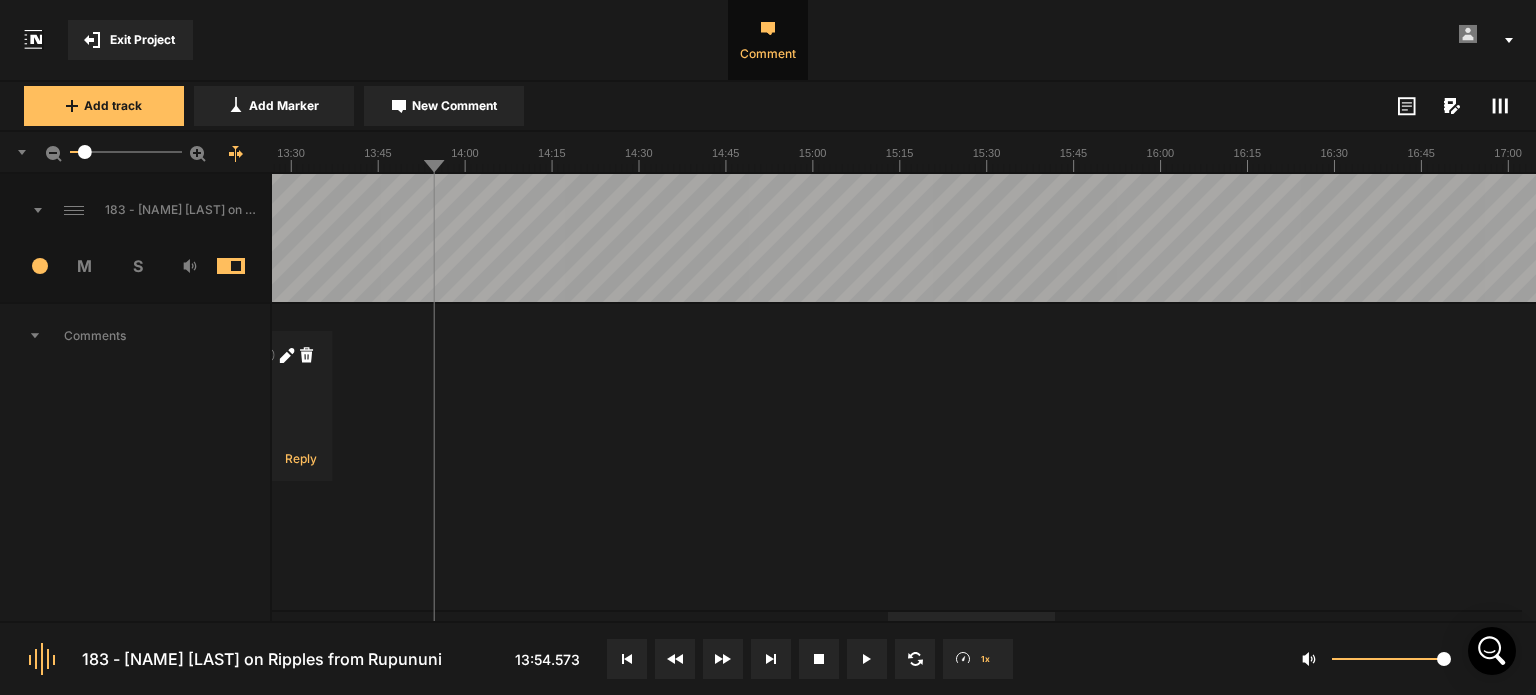click 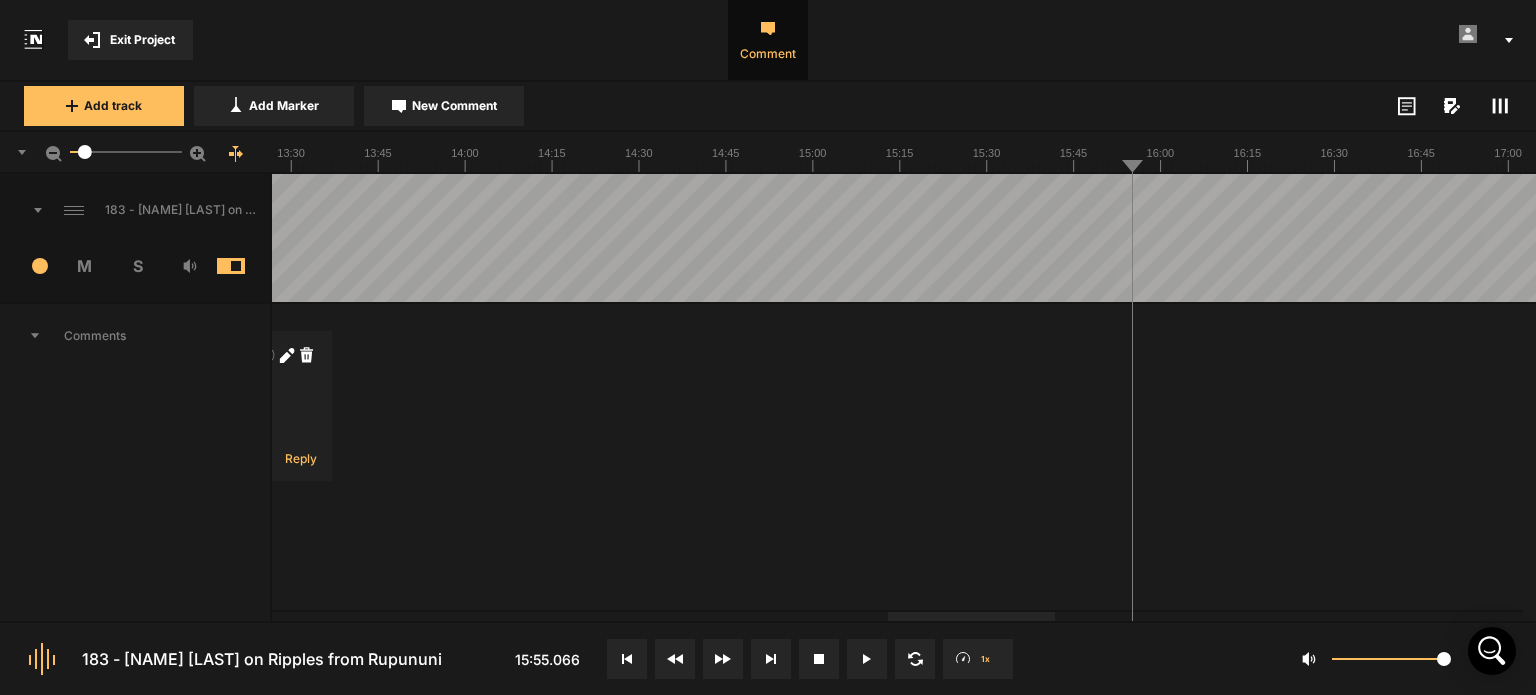 click 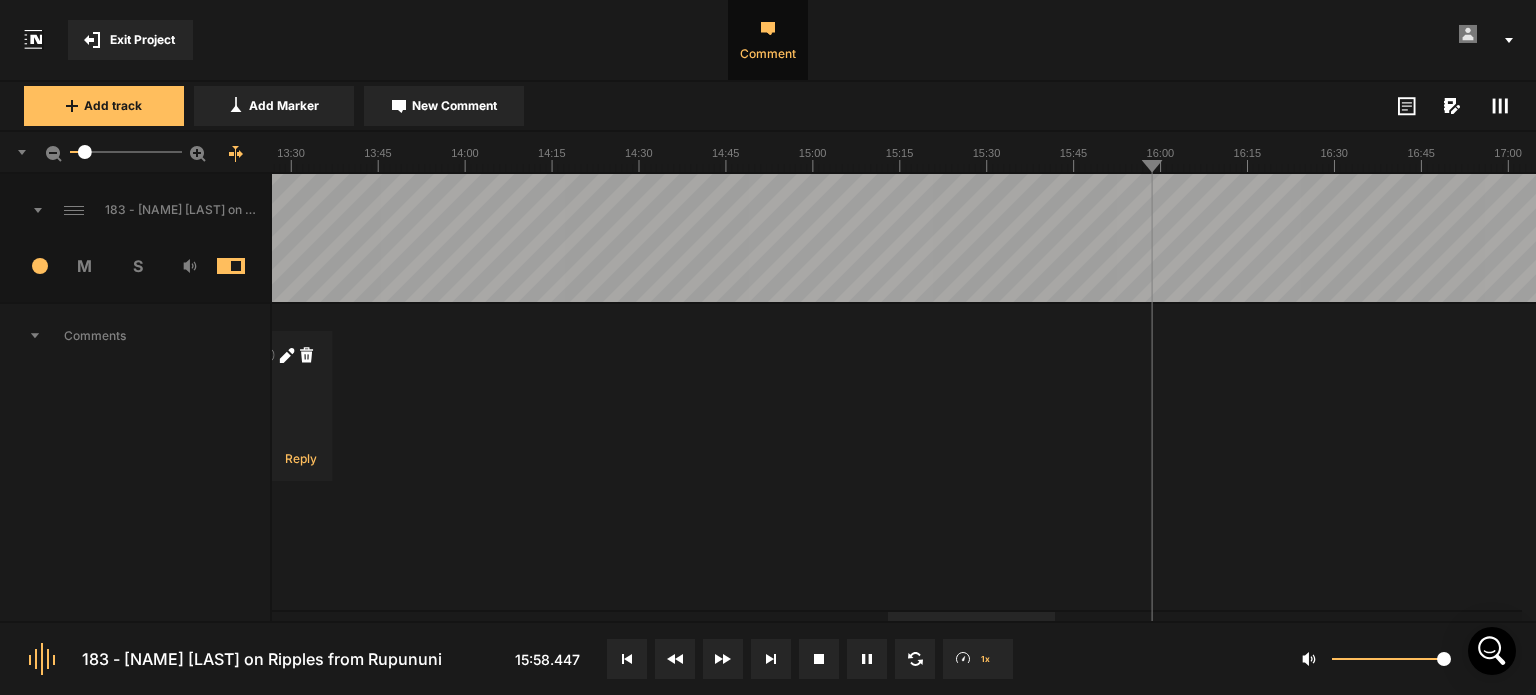 click at bounding box center (337, 238) 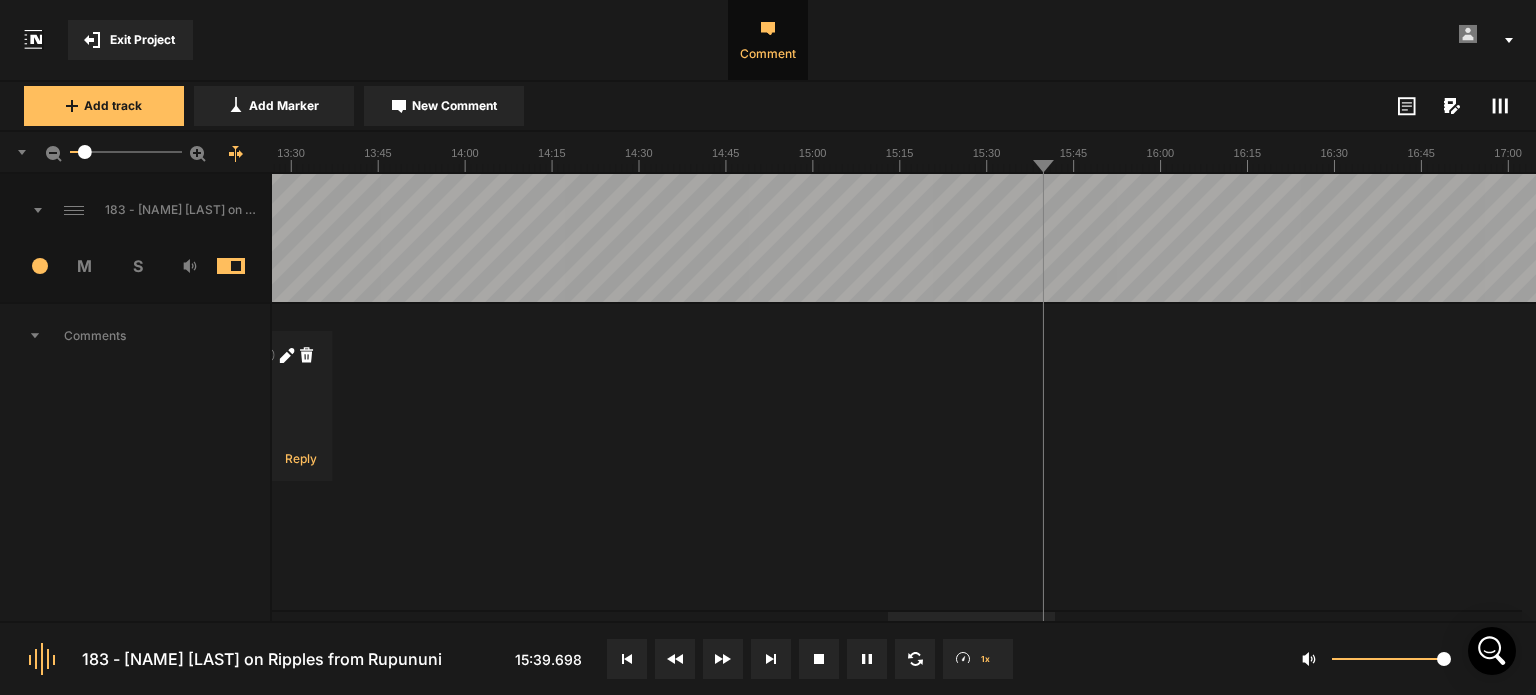 click at bounding box center [337, 238] 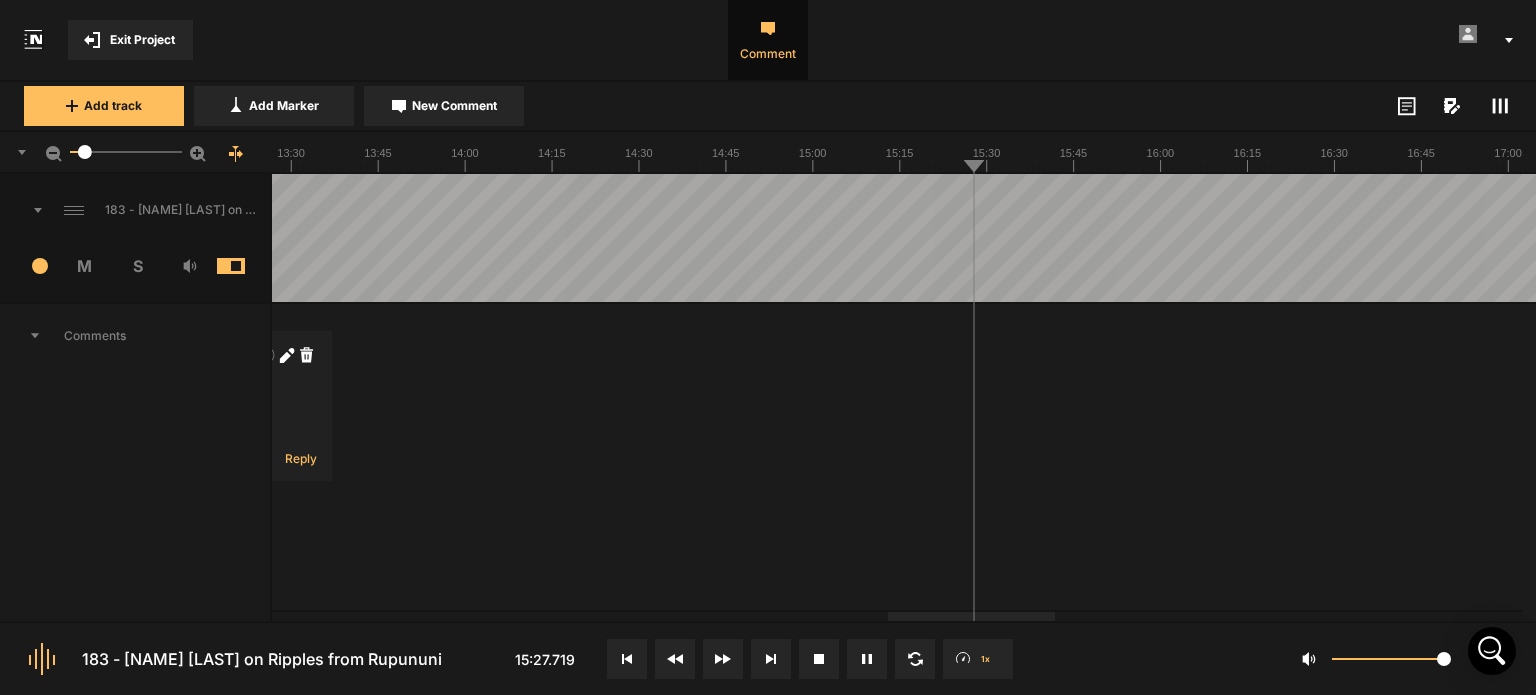 click at bounding box center (337, 238) 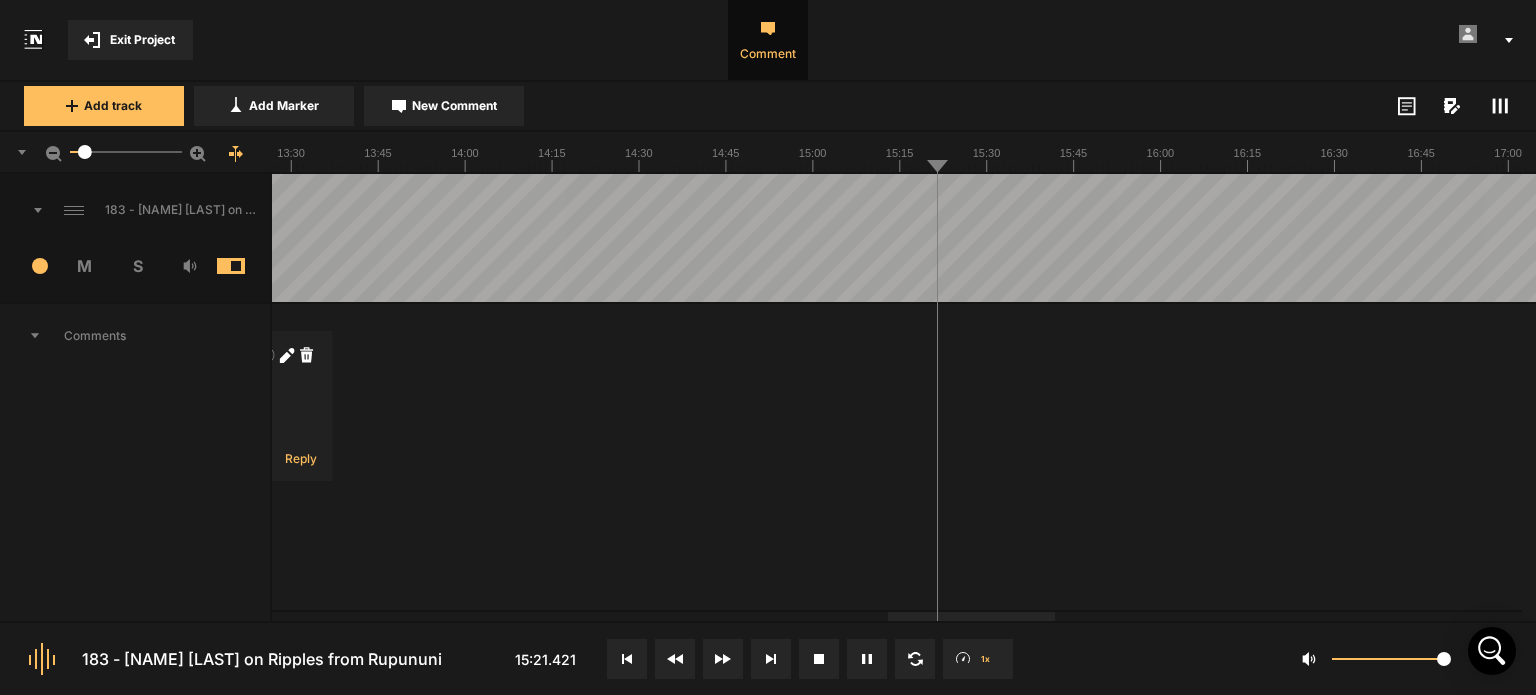 click 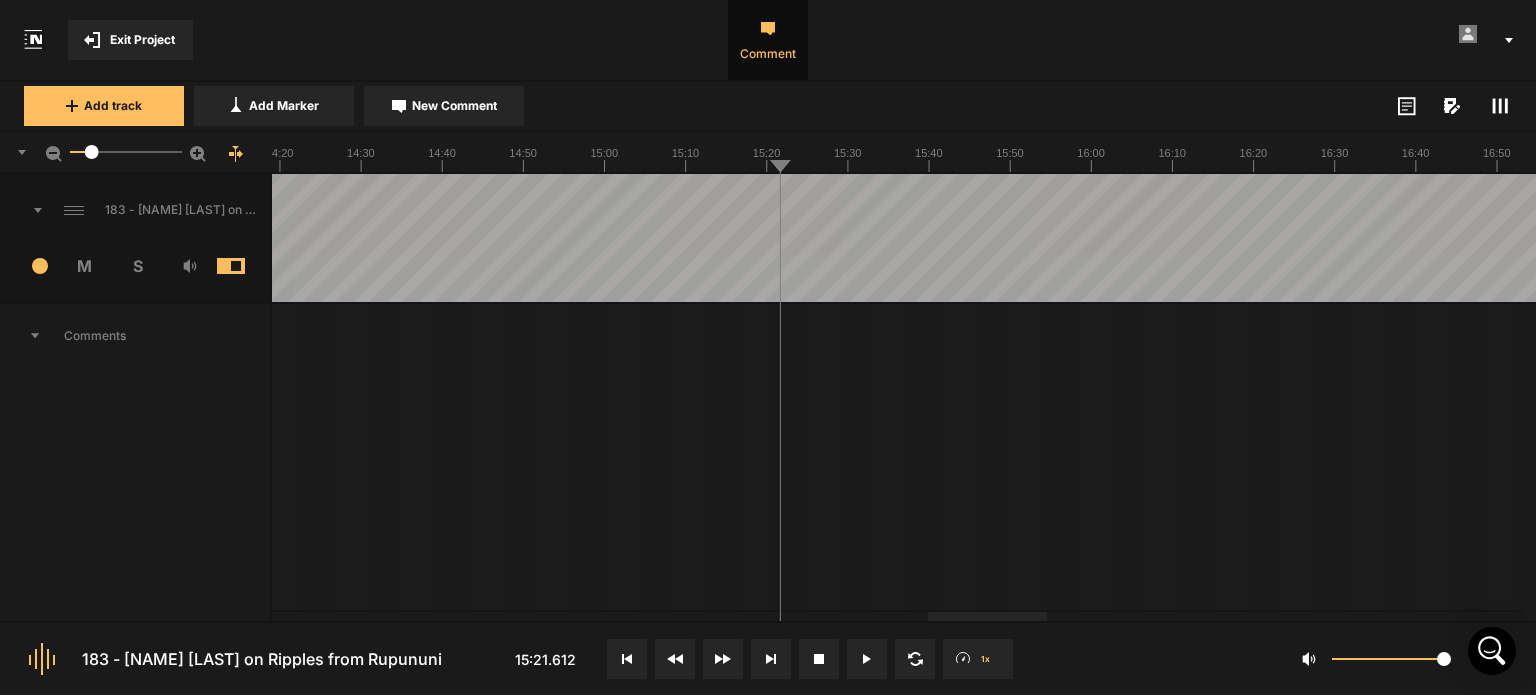 click 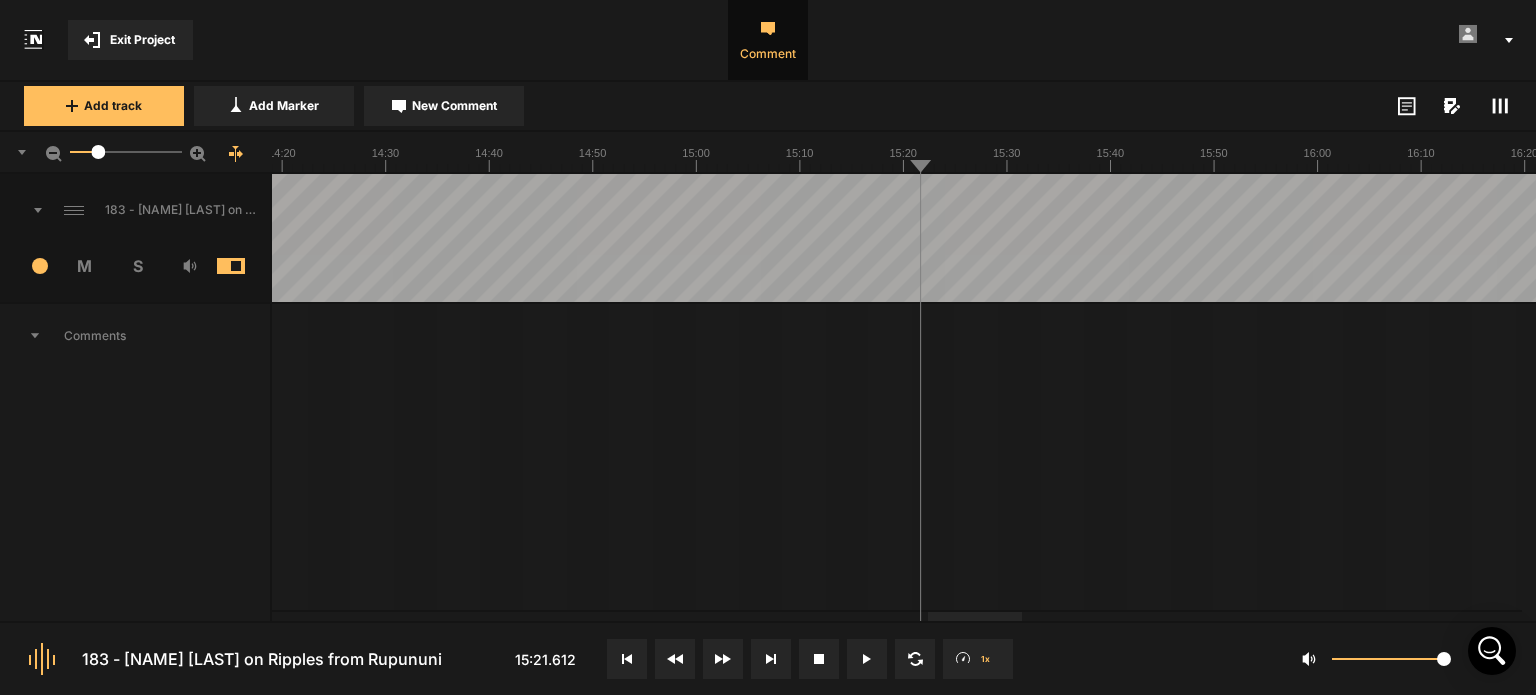click at bounding box center [-154, 238] 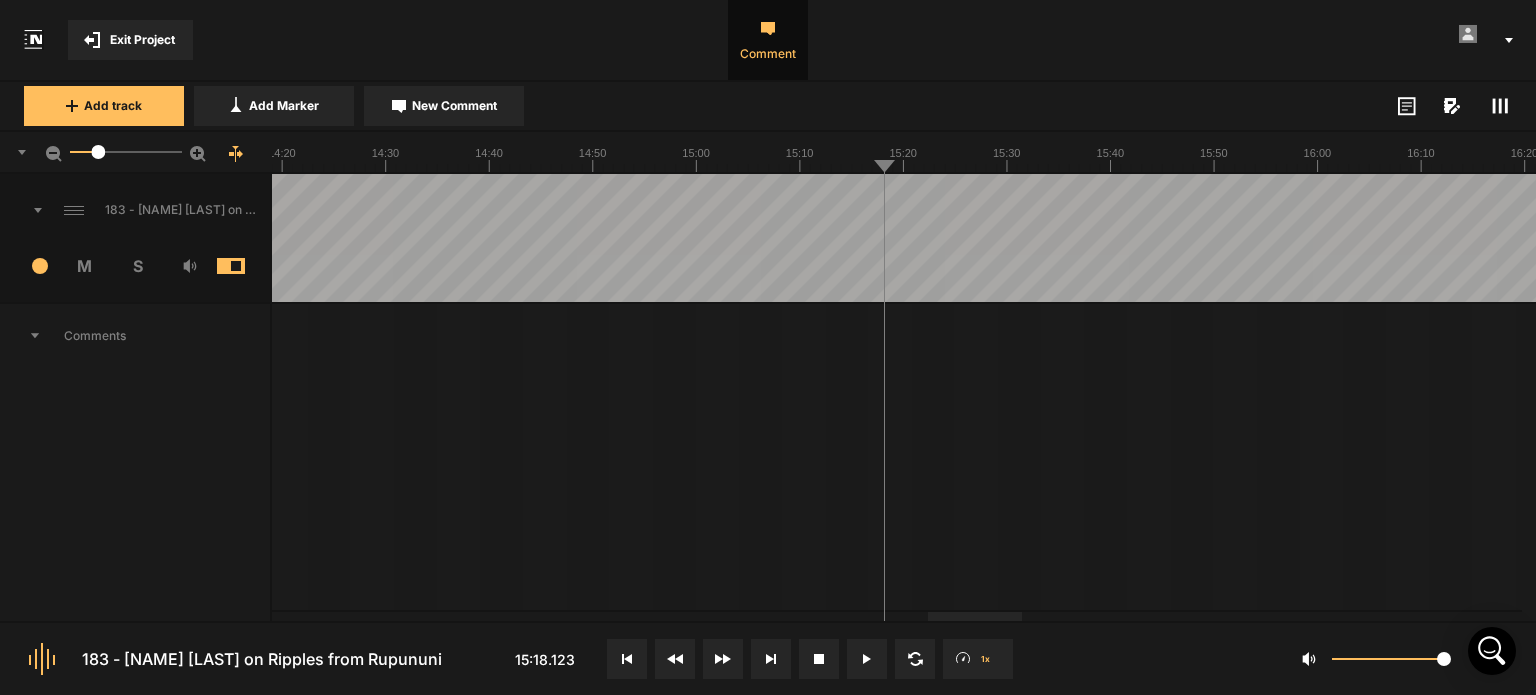 click 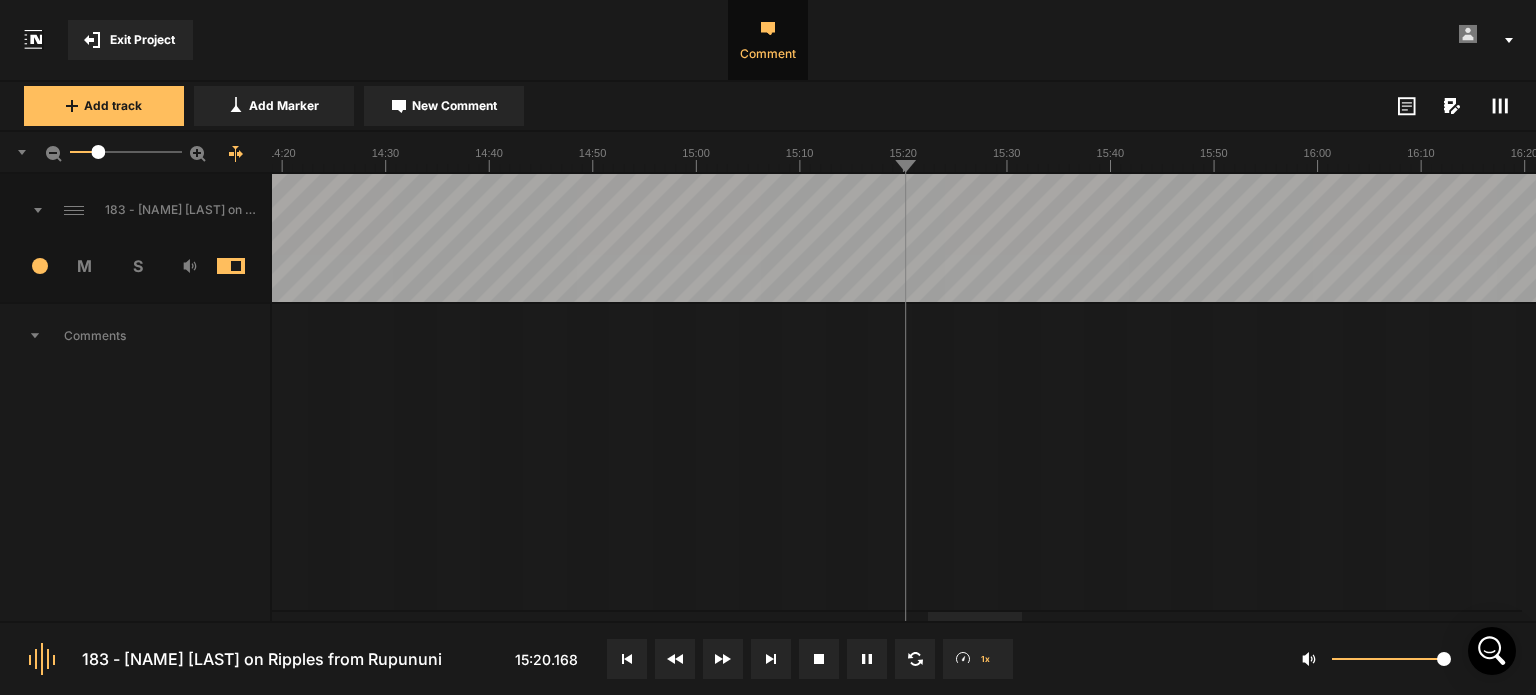 click 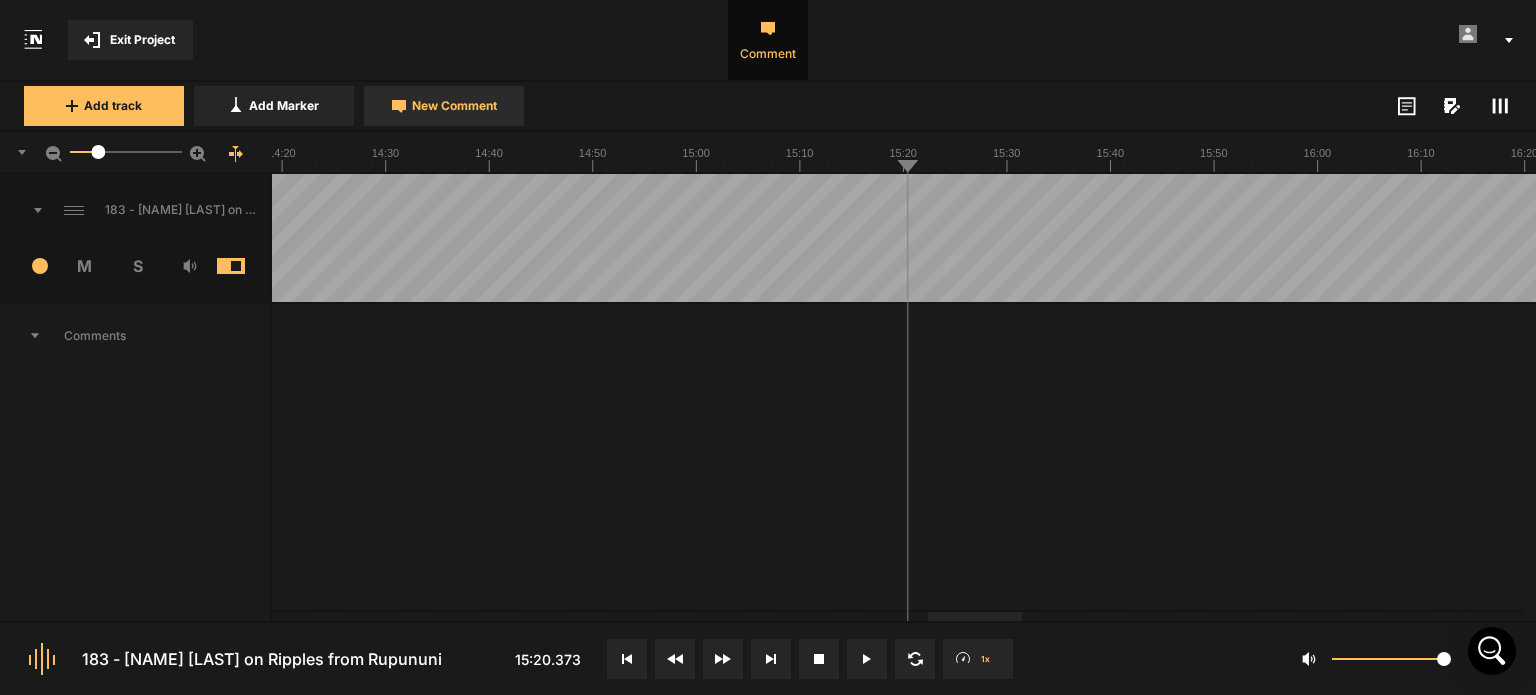 click on "New Comment" at bounding box center (454, 106) 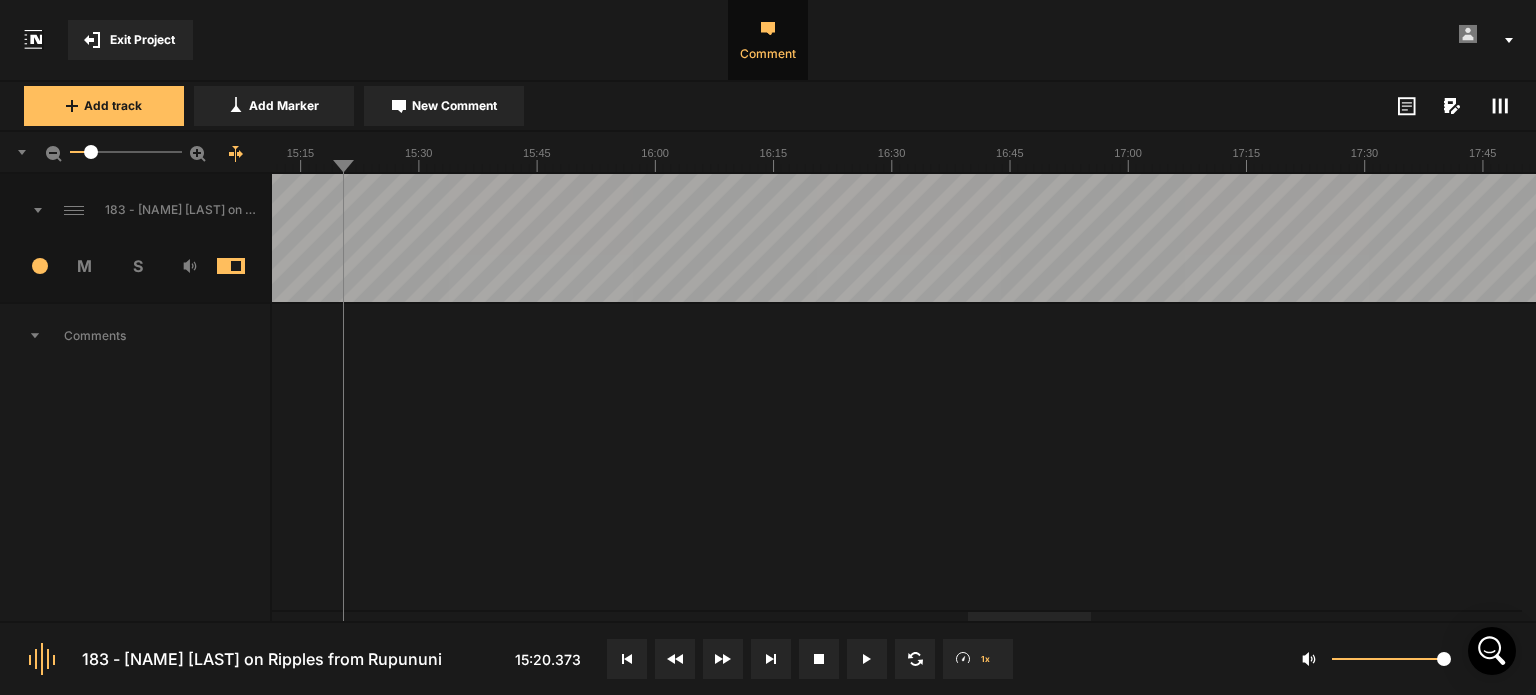 click 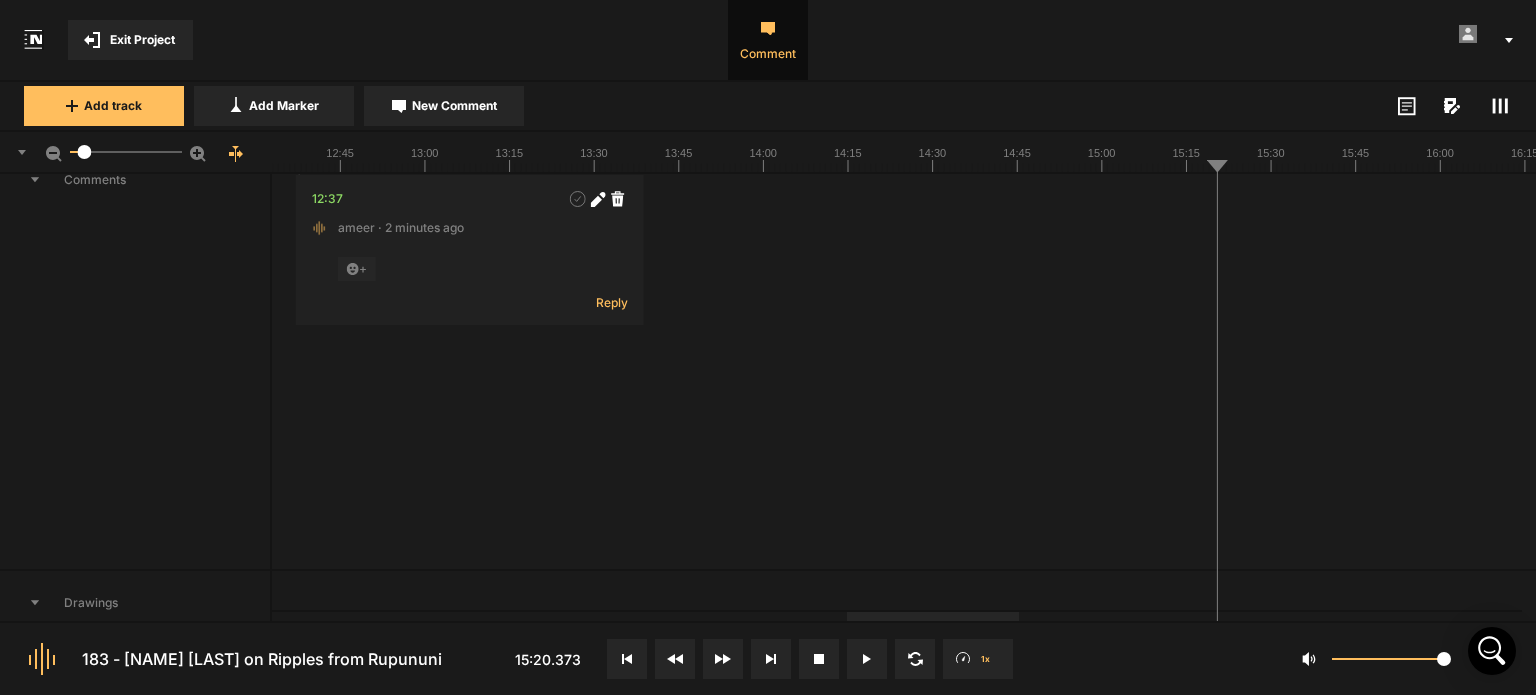scroll, scrollTop: 0, scrollLeft: 0, axis: both 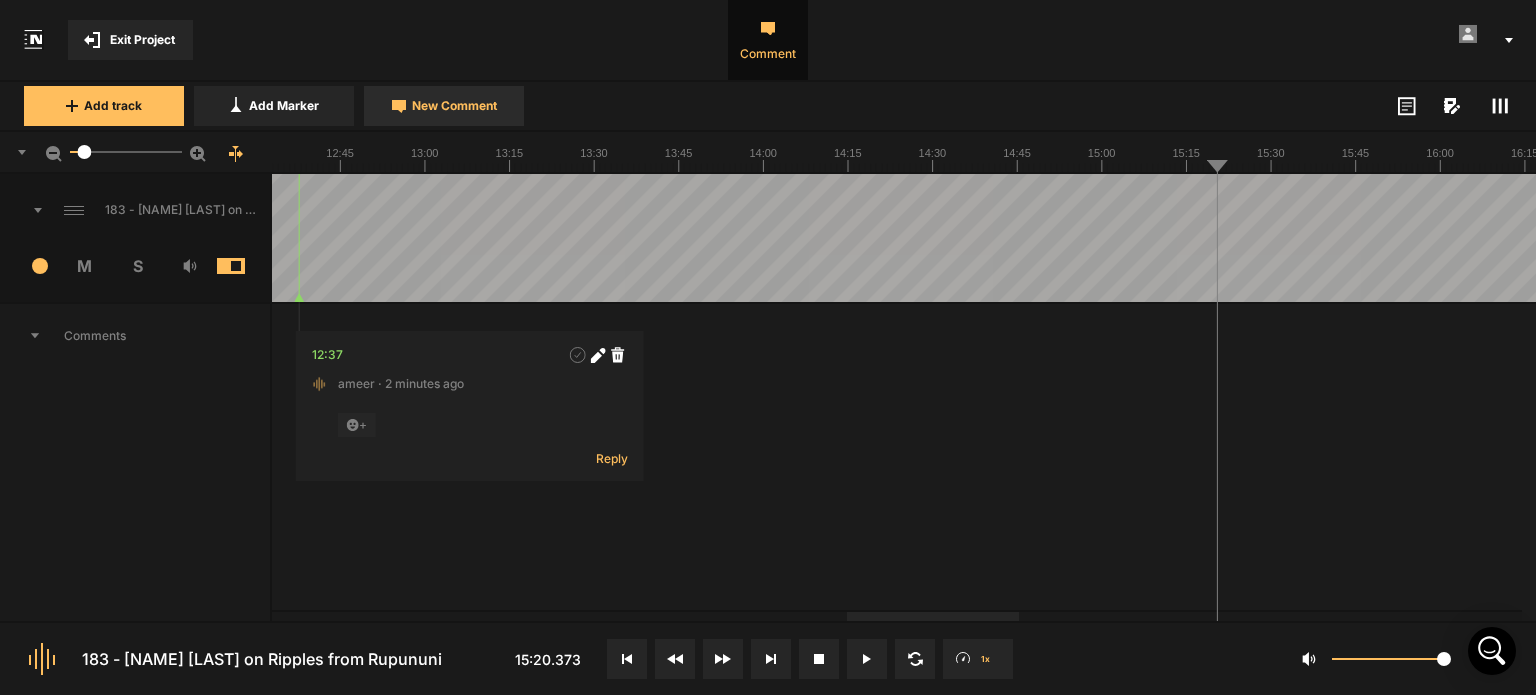 click on "New Comment" at bounding box center (454, 106) 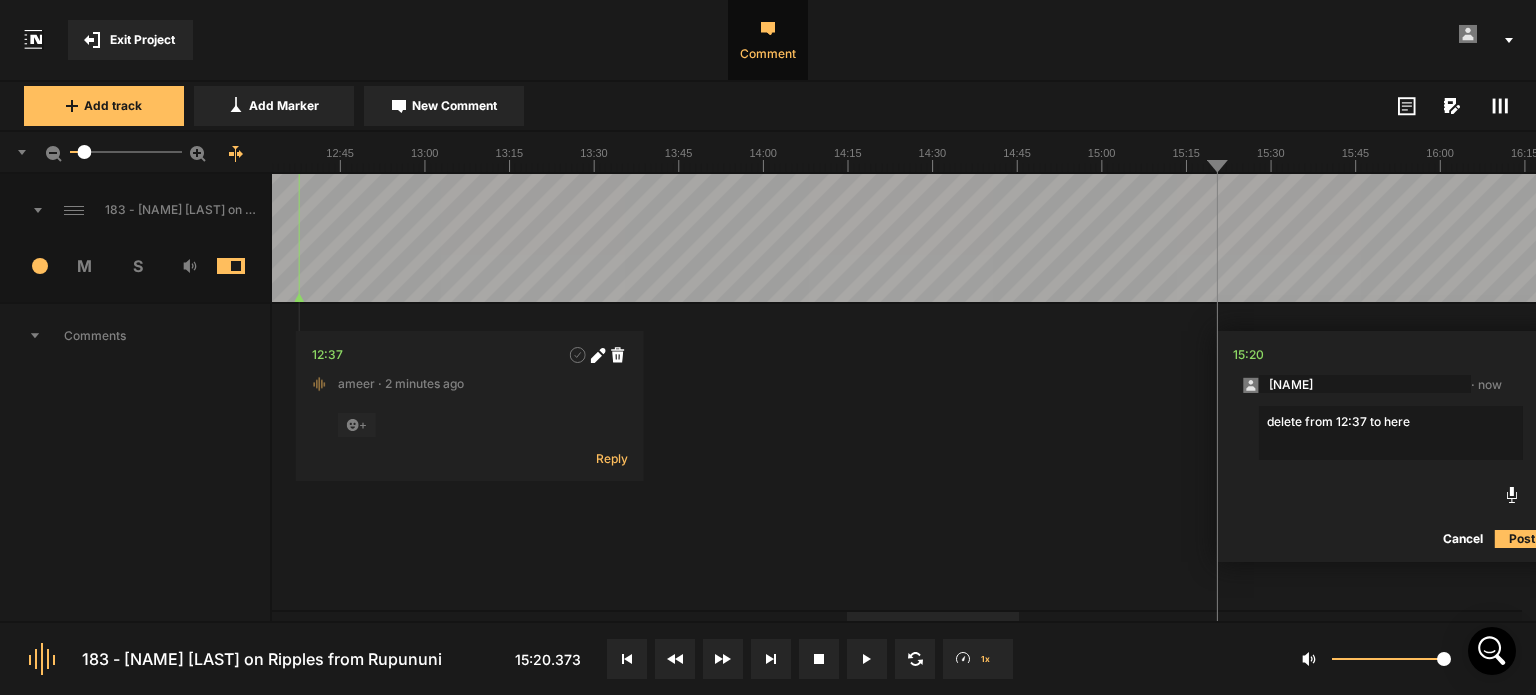 type on "delete from 12:37 to here" 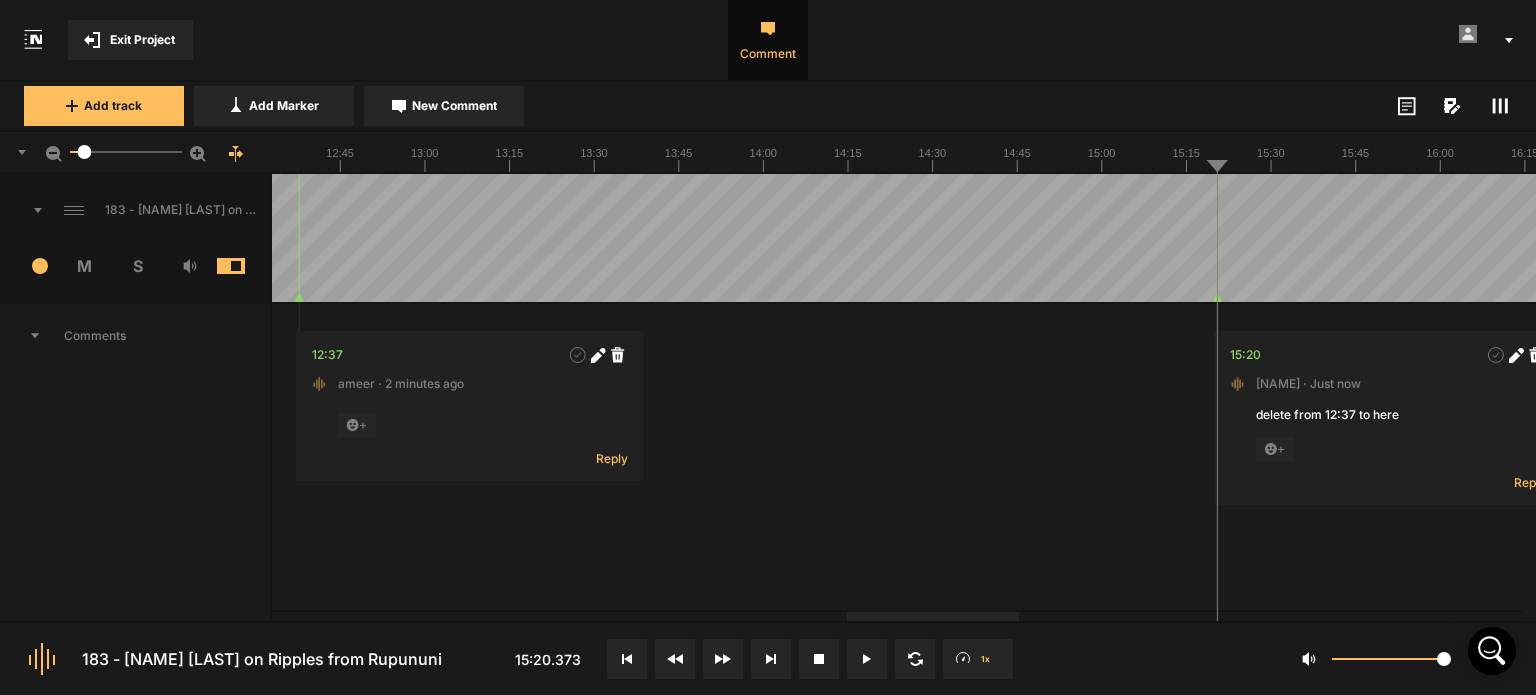 click 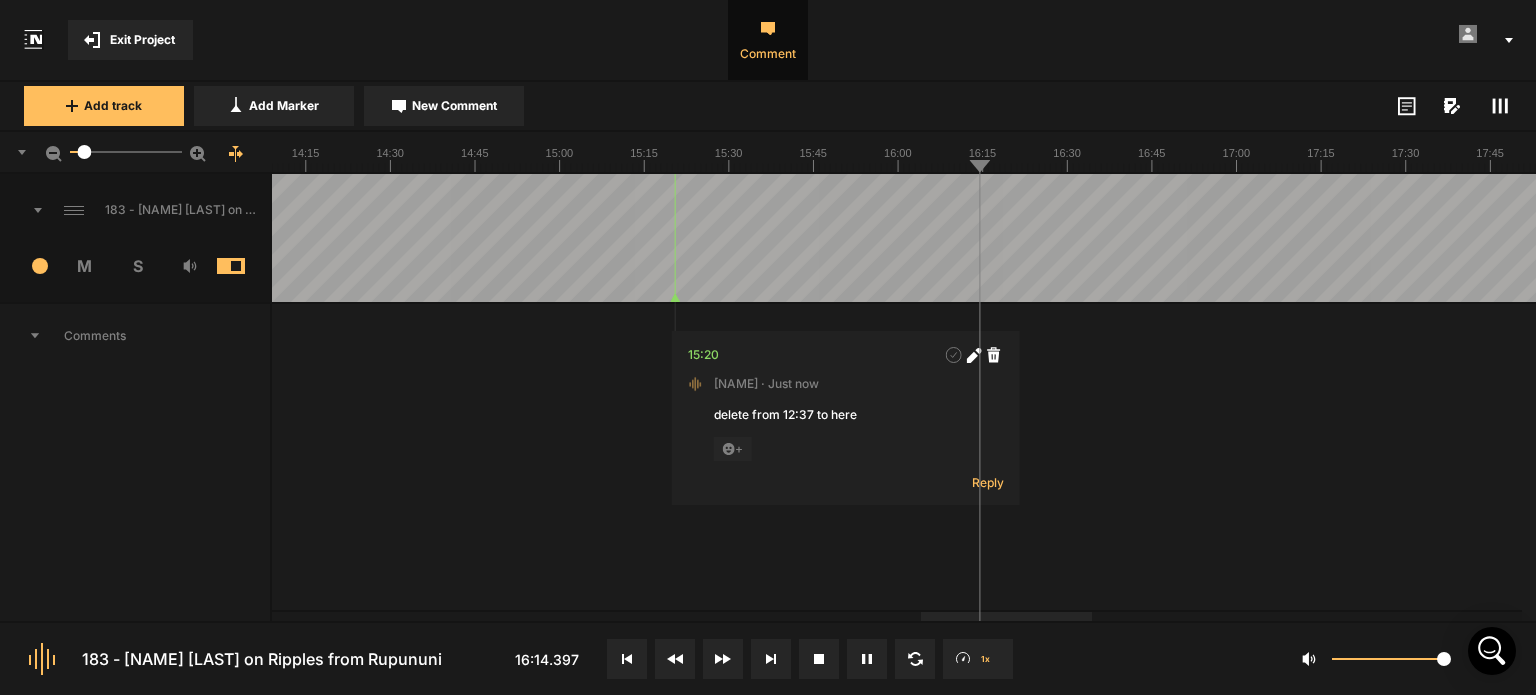click 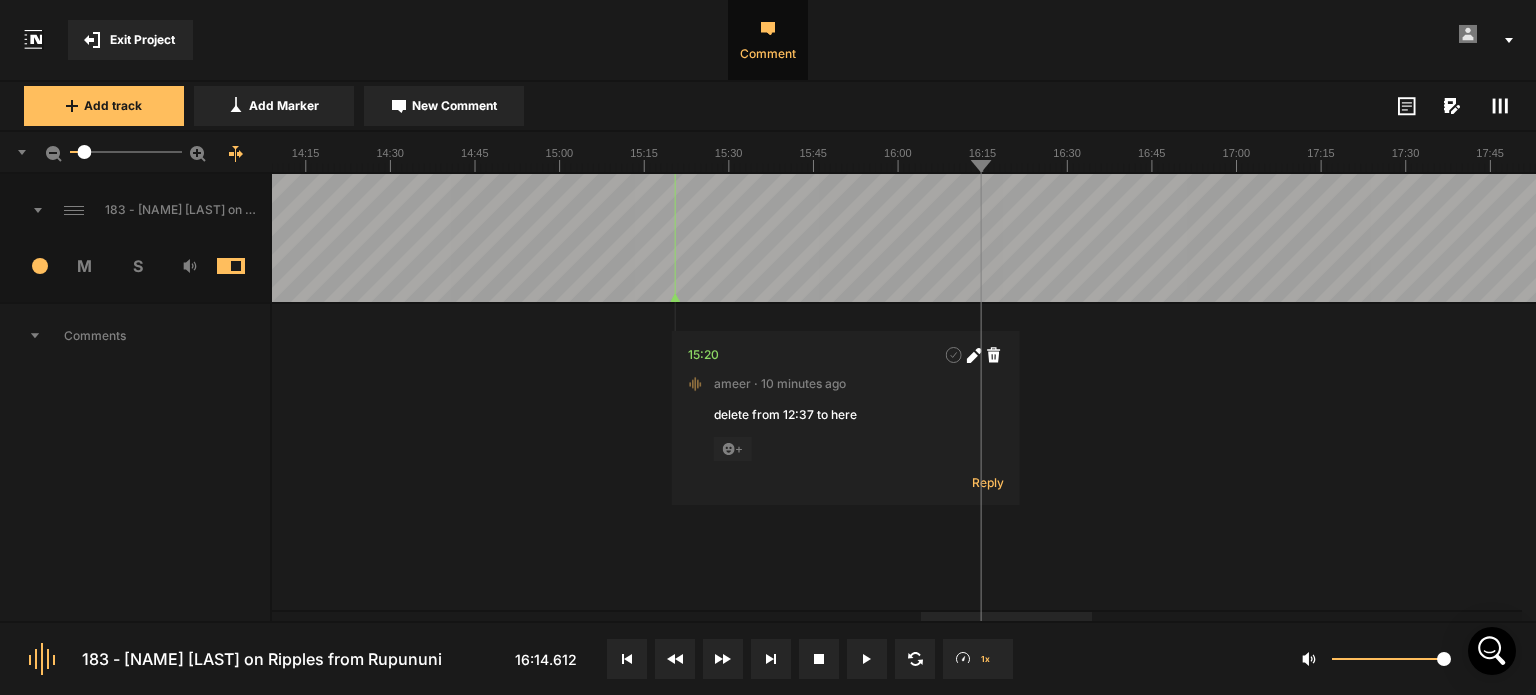 click 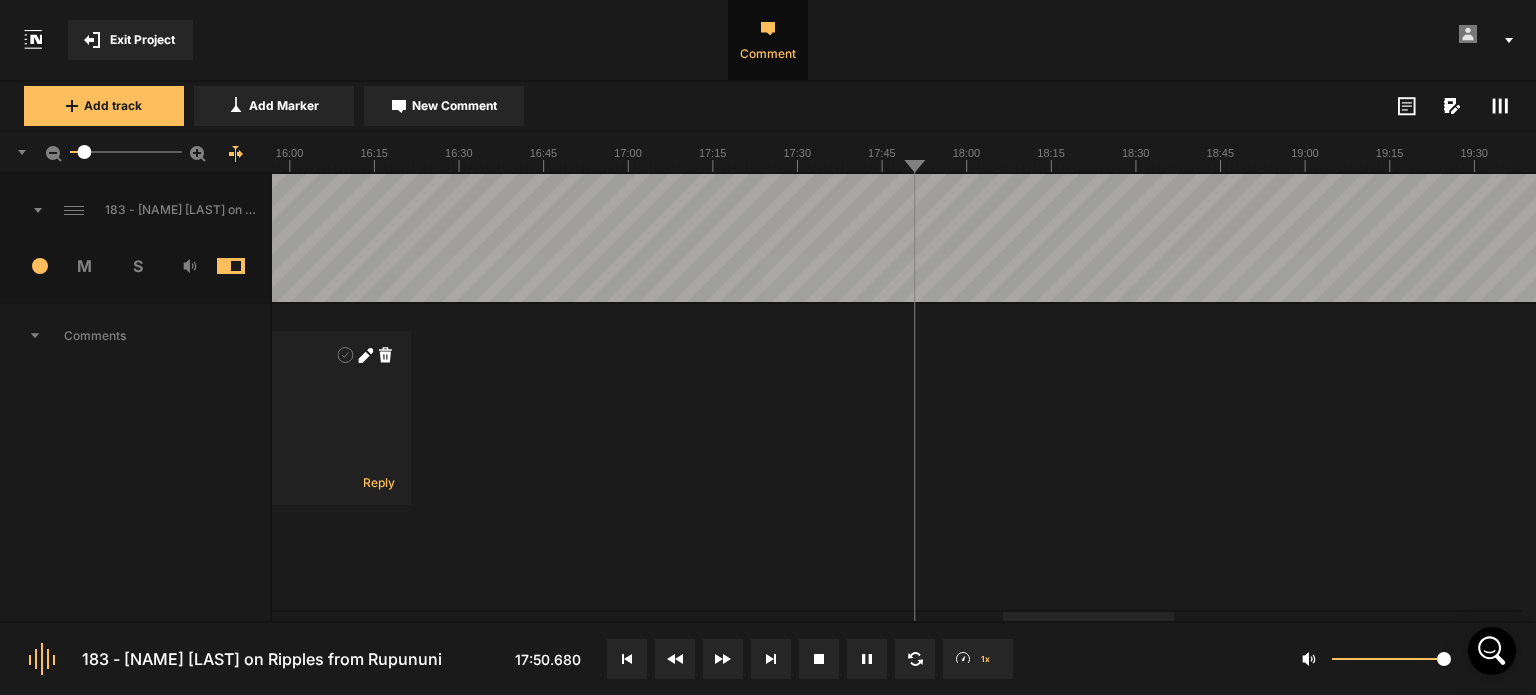 click 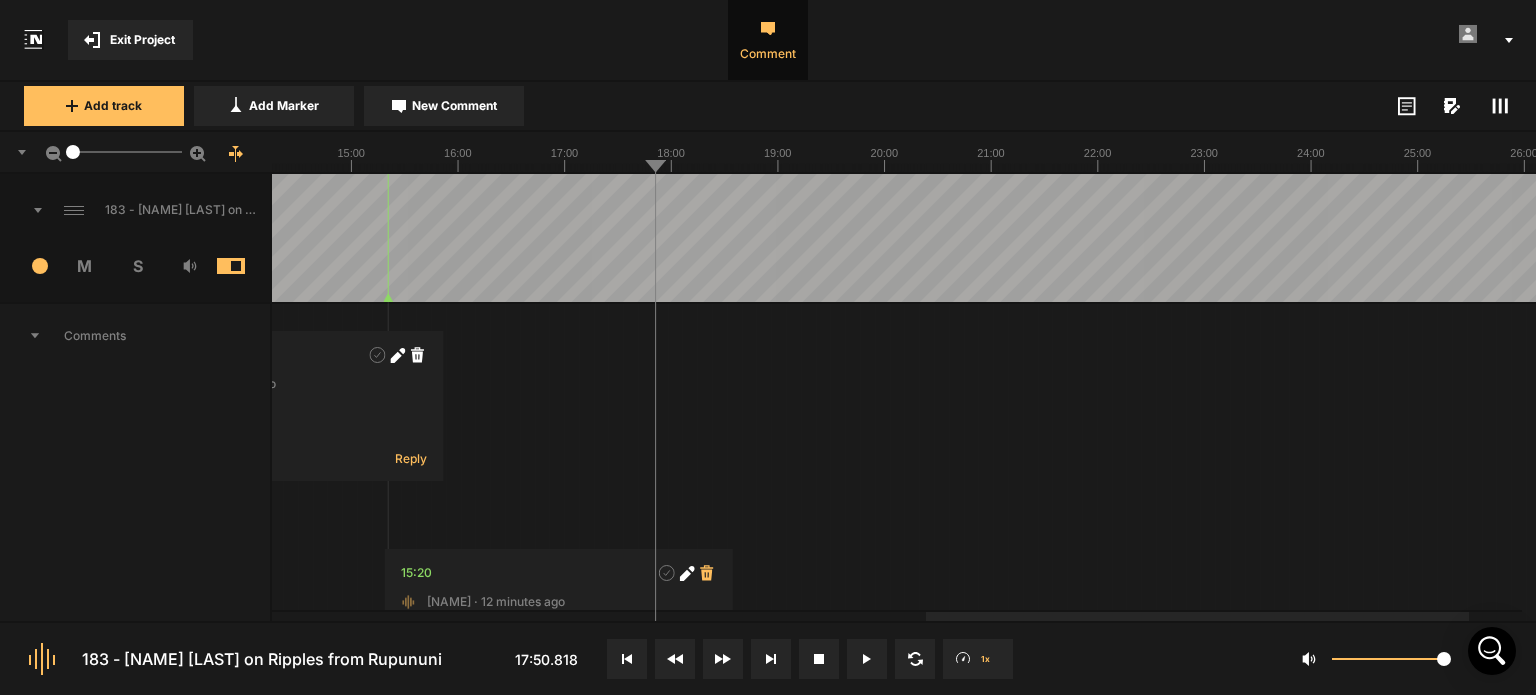 click 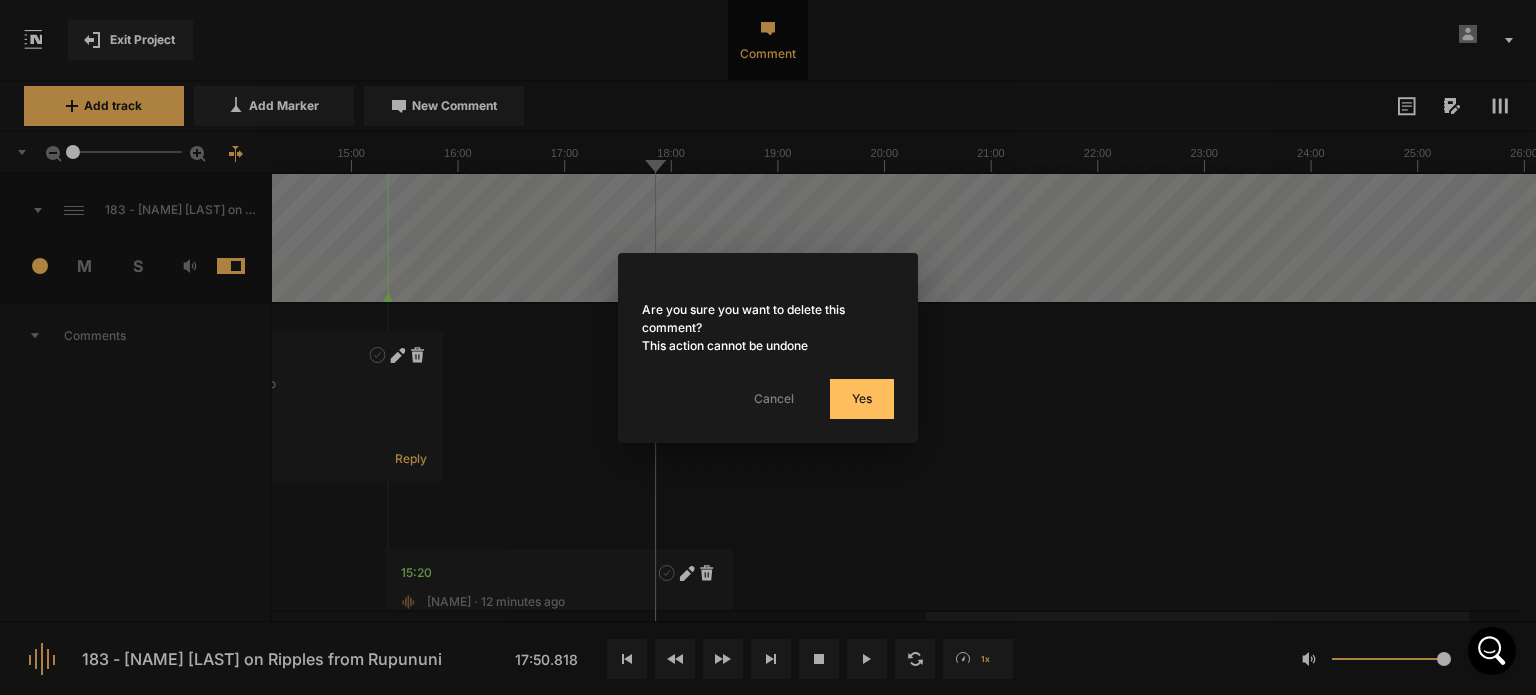 click on "Yes" at bounding box center (862, 399) 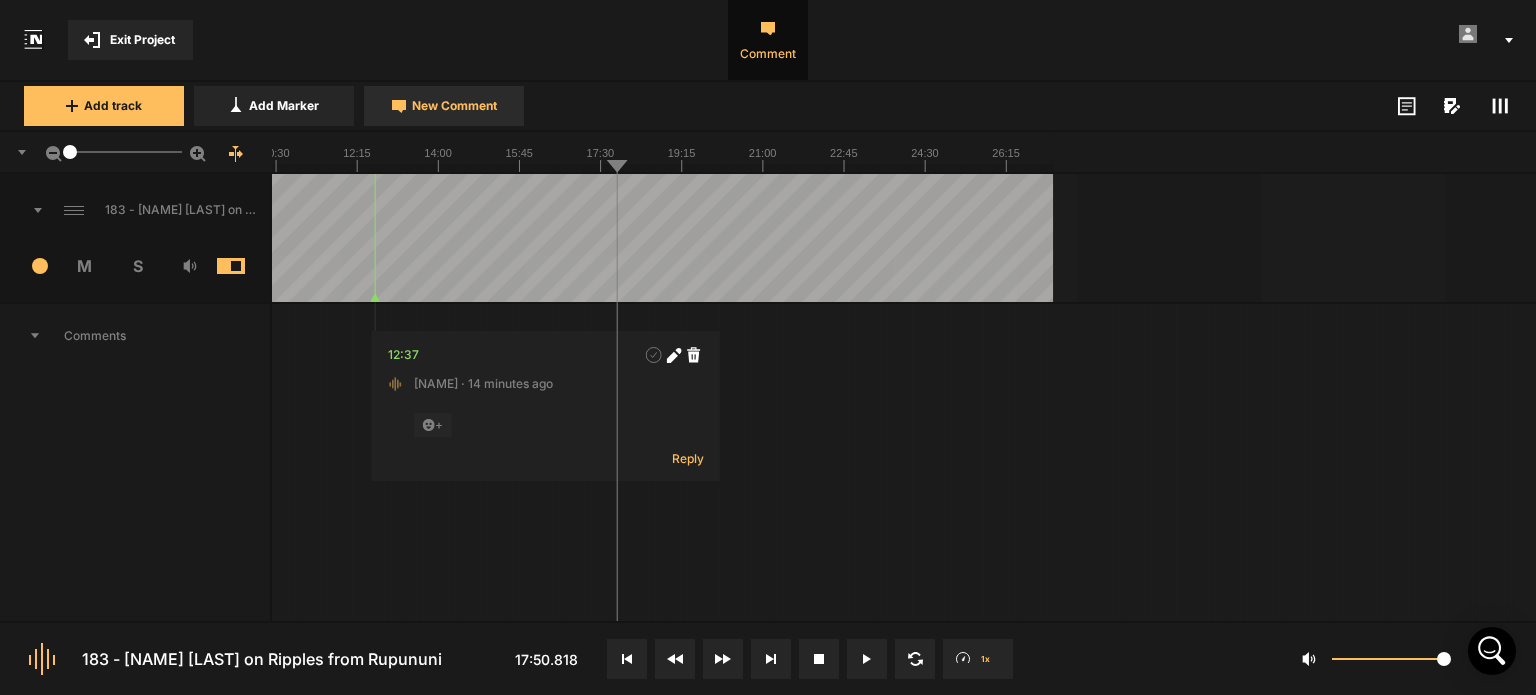 click on "New Comment" at bounding box center (444, 106) 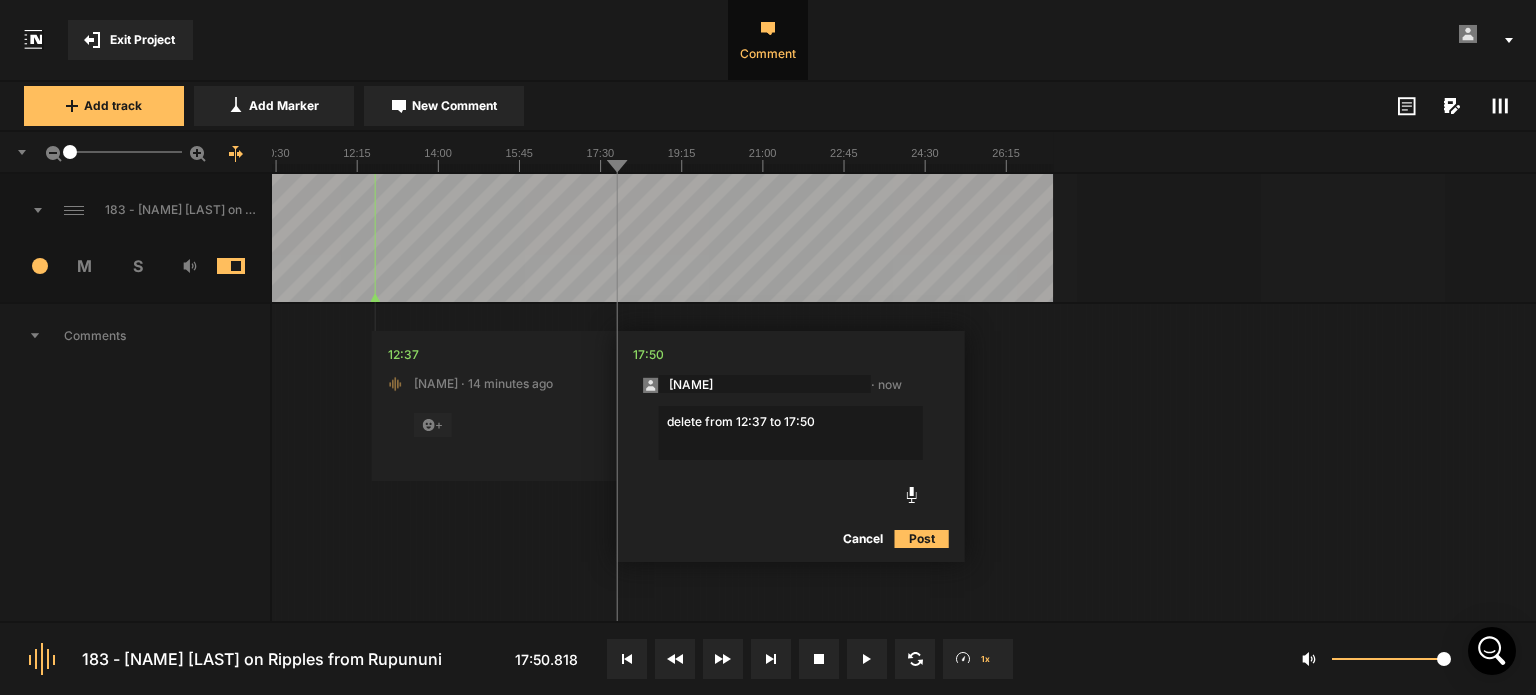 type on "delete from 12:37 to 17:50" 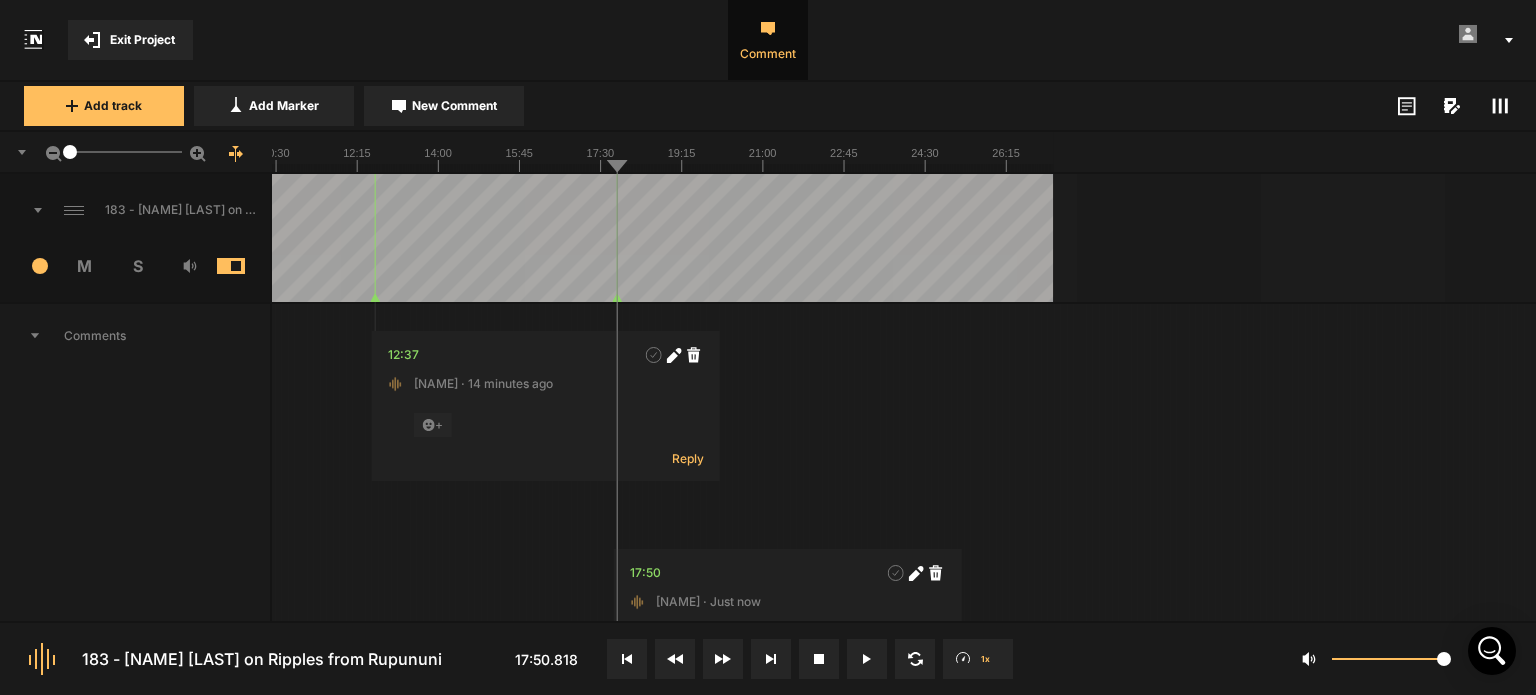 scroll, scrollTop: 280, scrollLeft: 0, axis: vertical 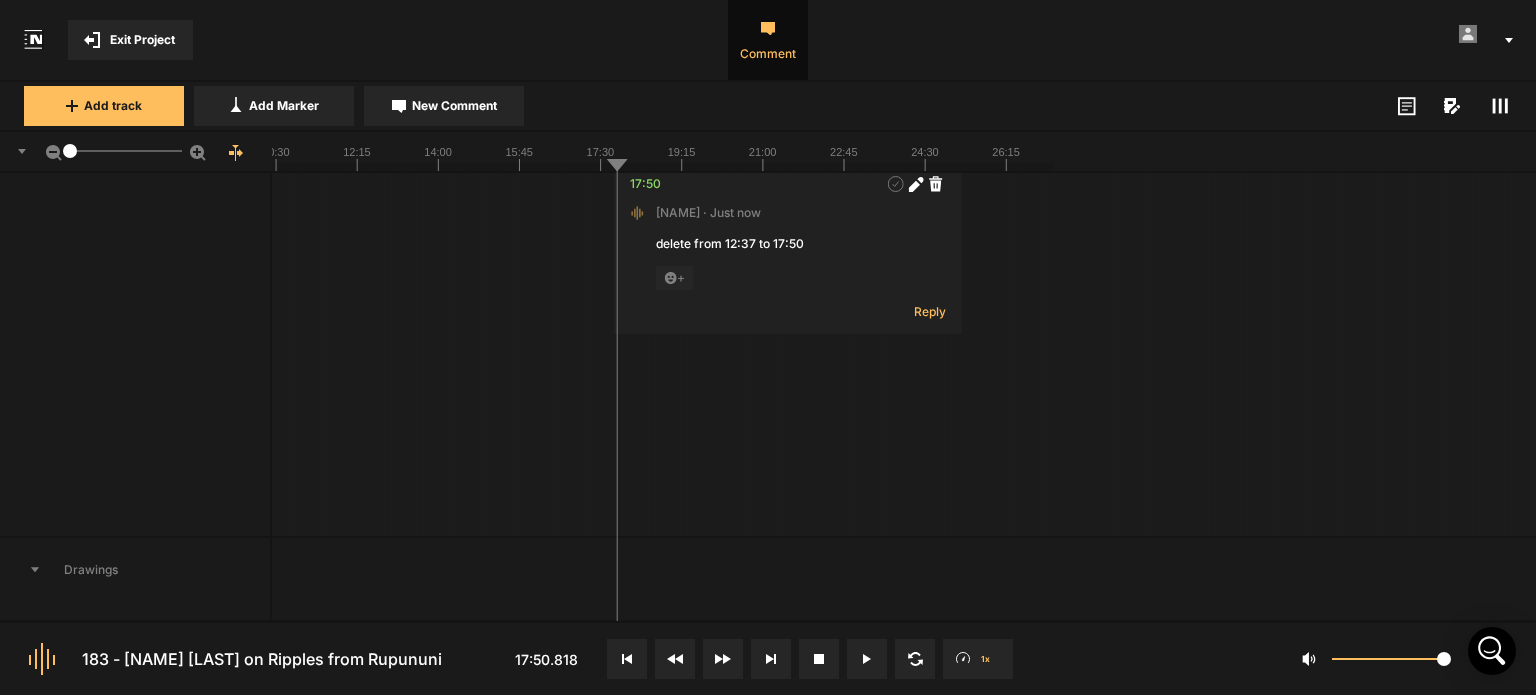 click 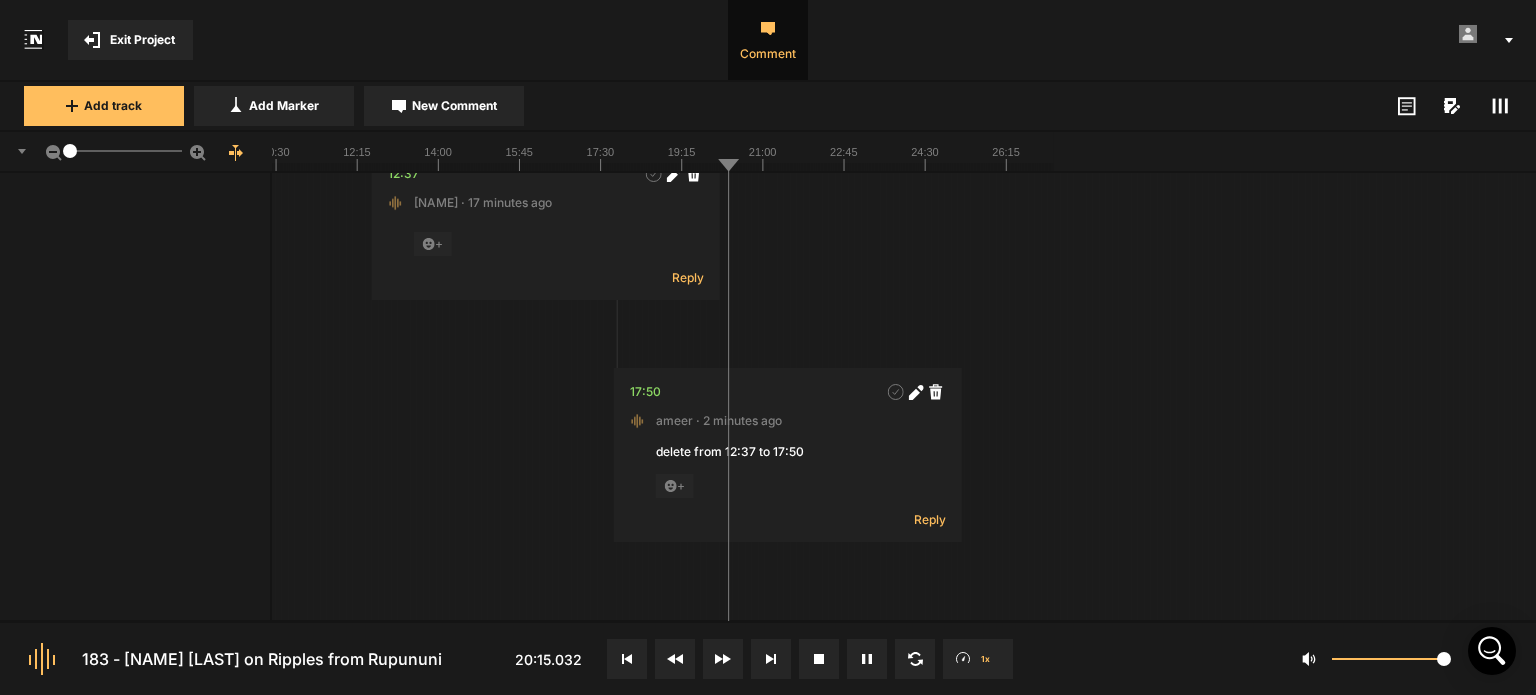 scroll, scrollTop: 0, scrollLeft: 0, axis: both 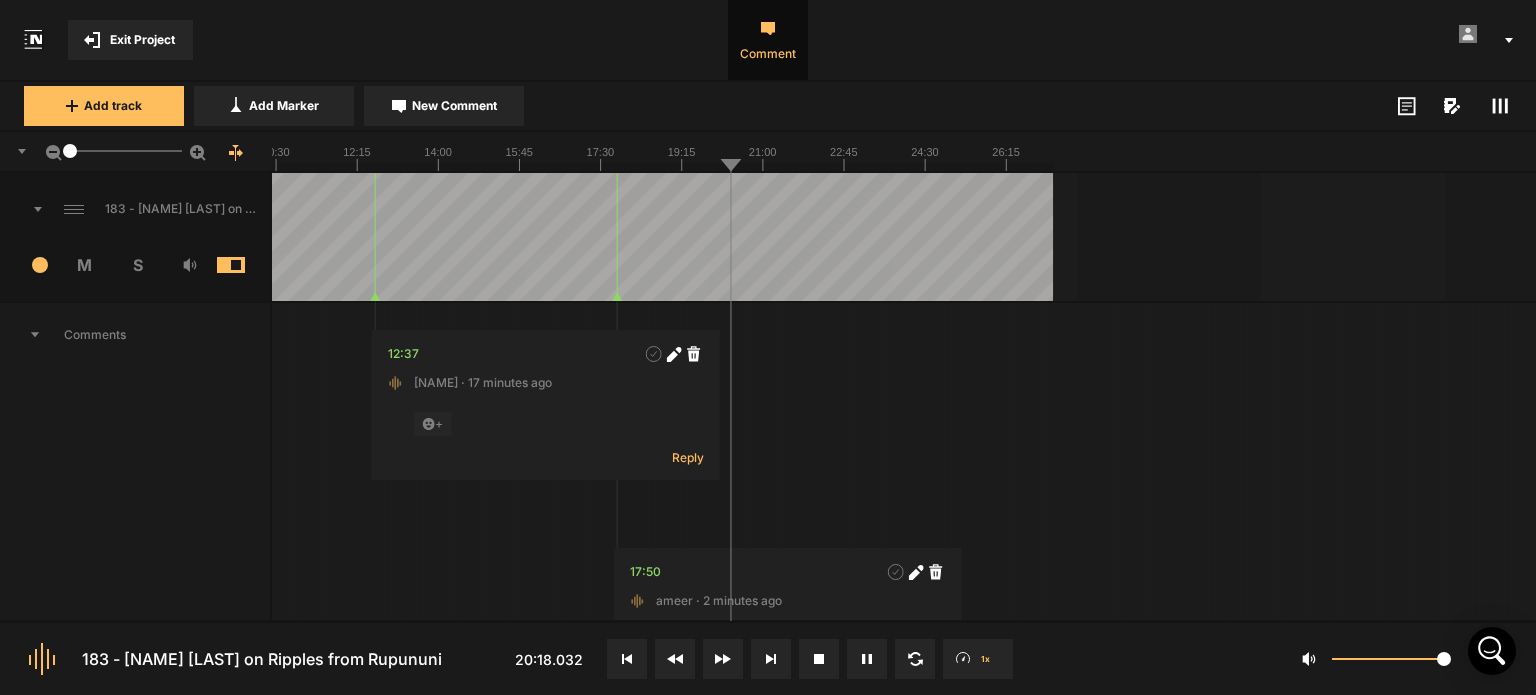 click at bounding box center [421, 237] 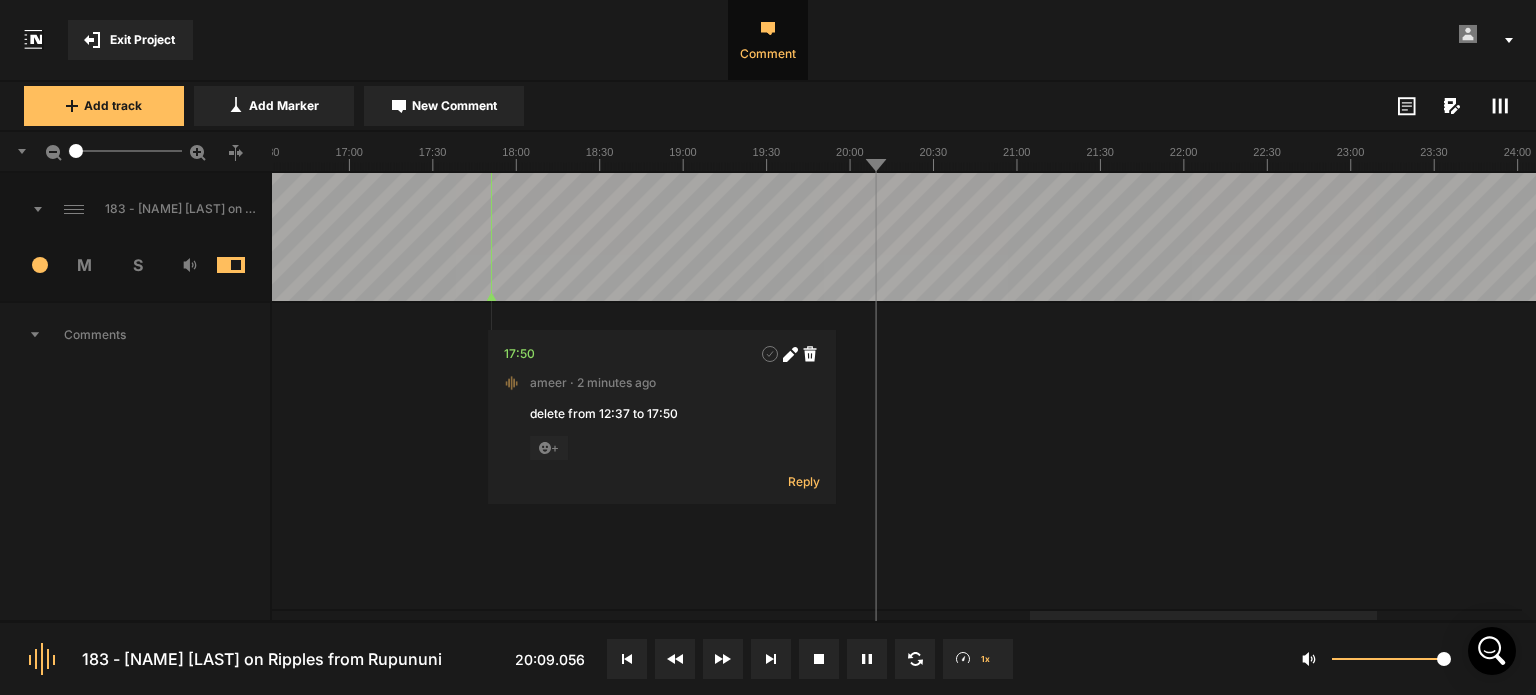 click 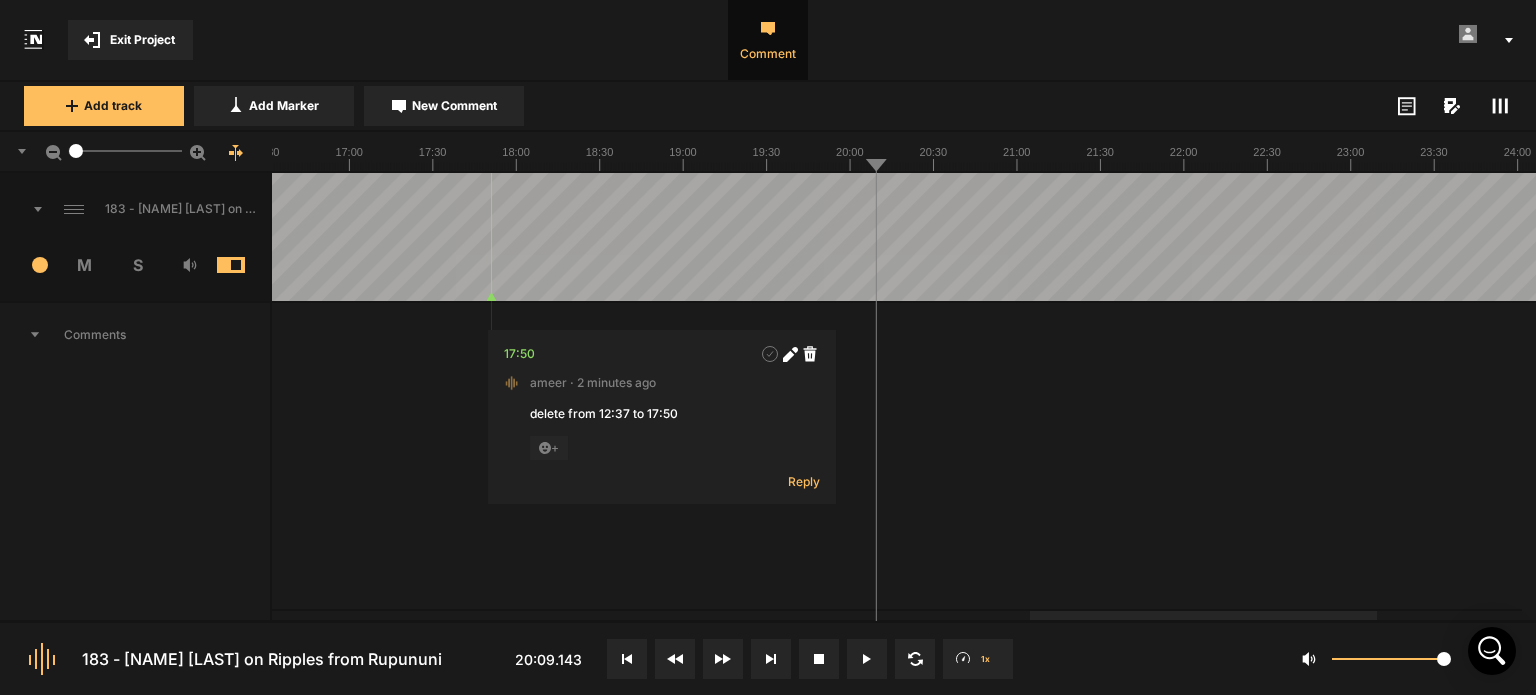 click at bounding box center [-213, 237] 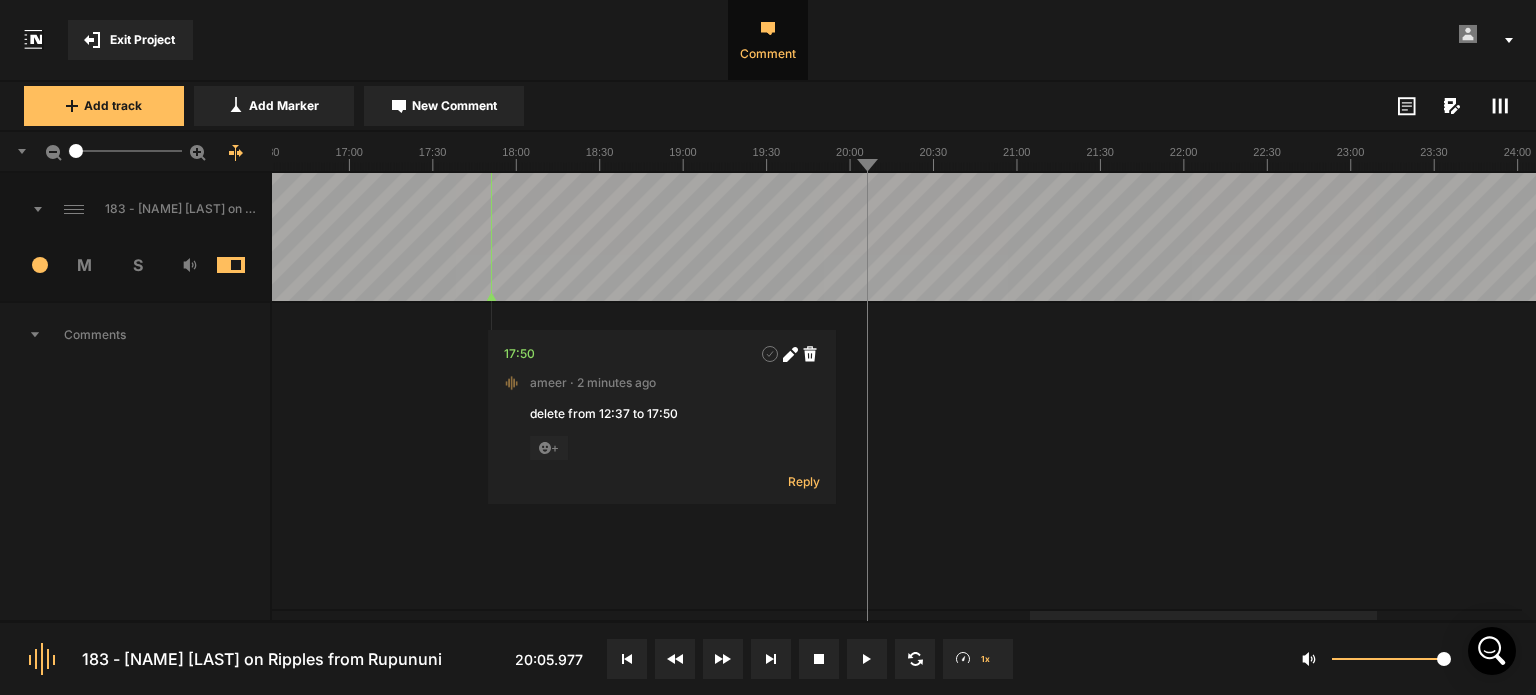 click 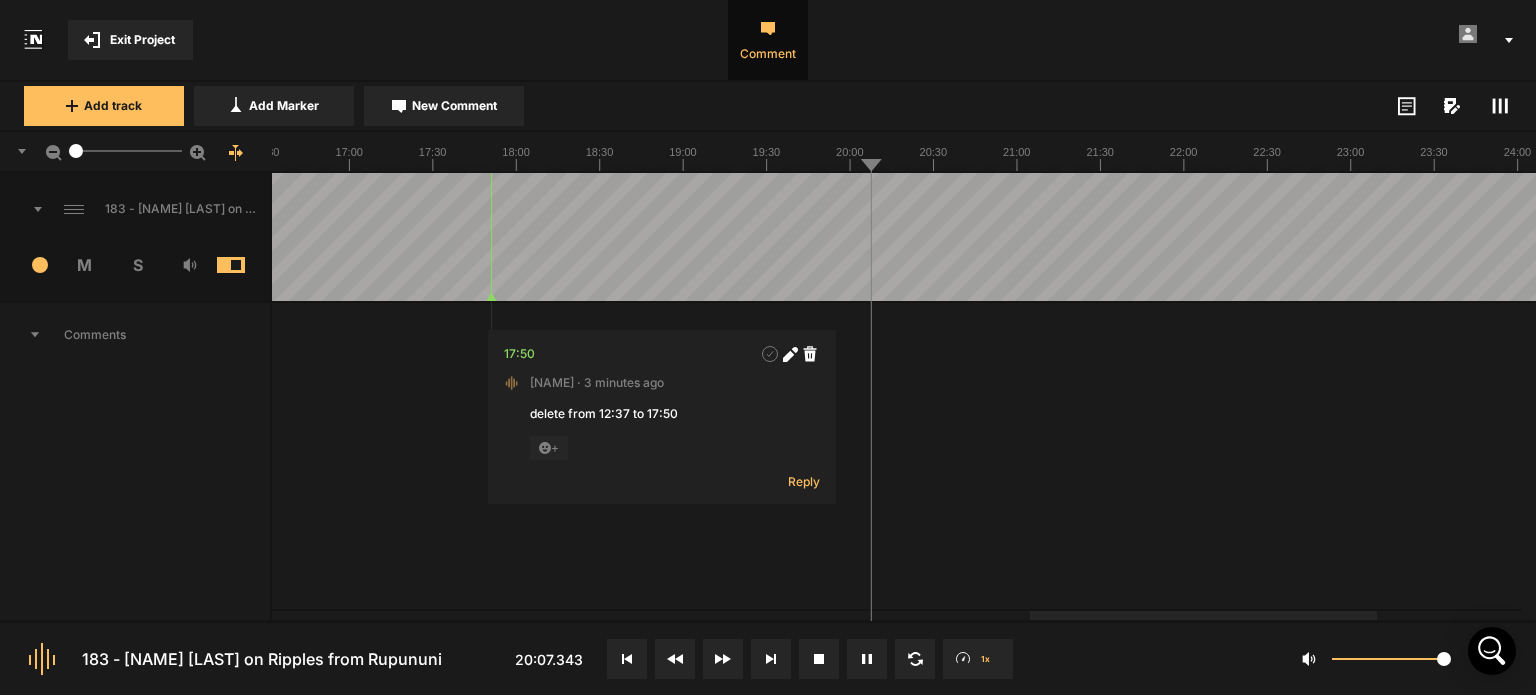 click 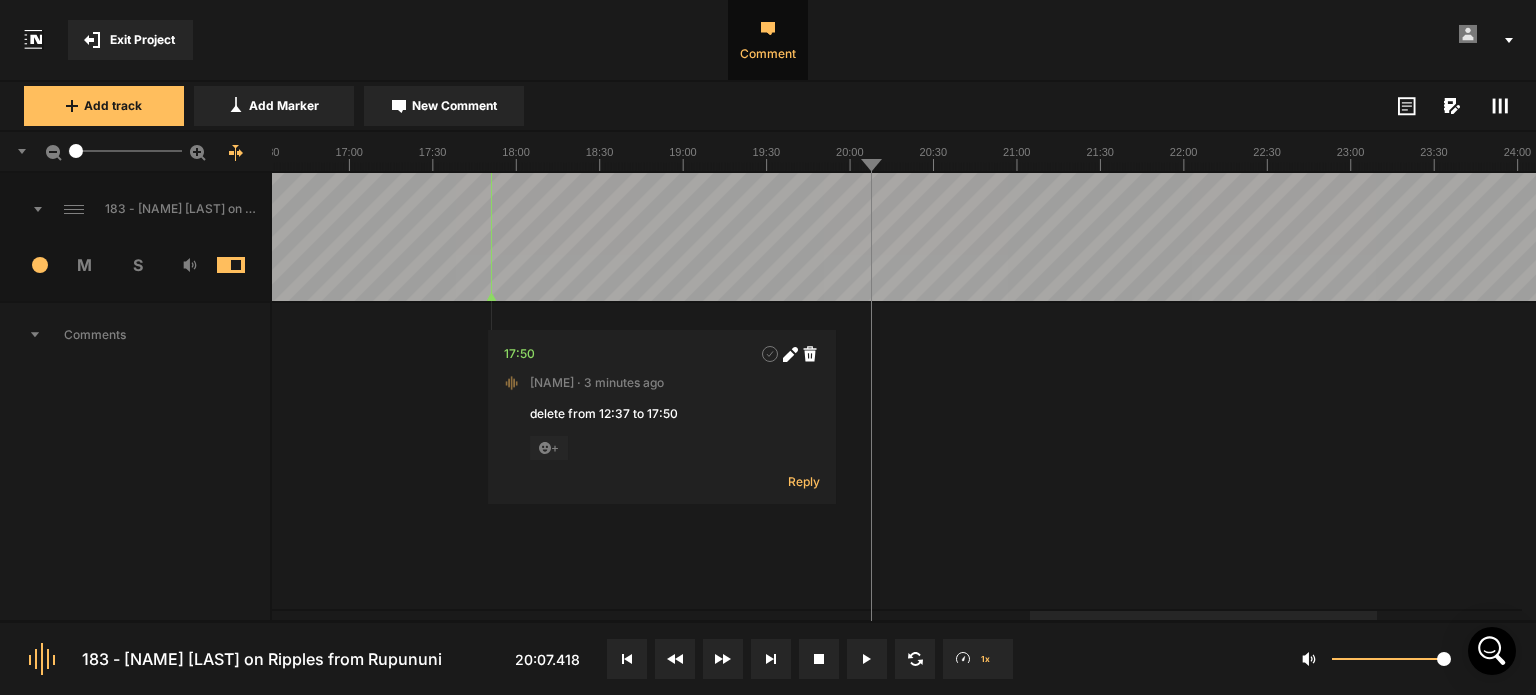 click at bounding box center (-213, 237) 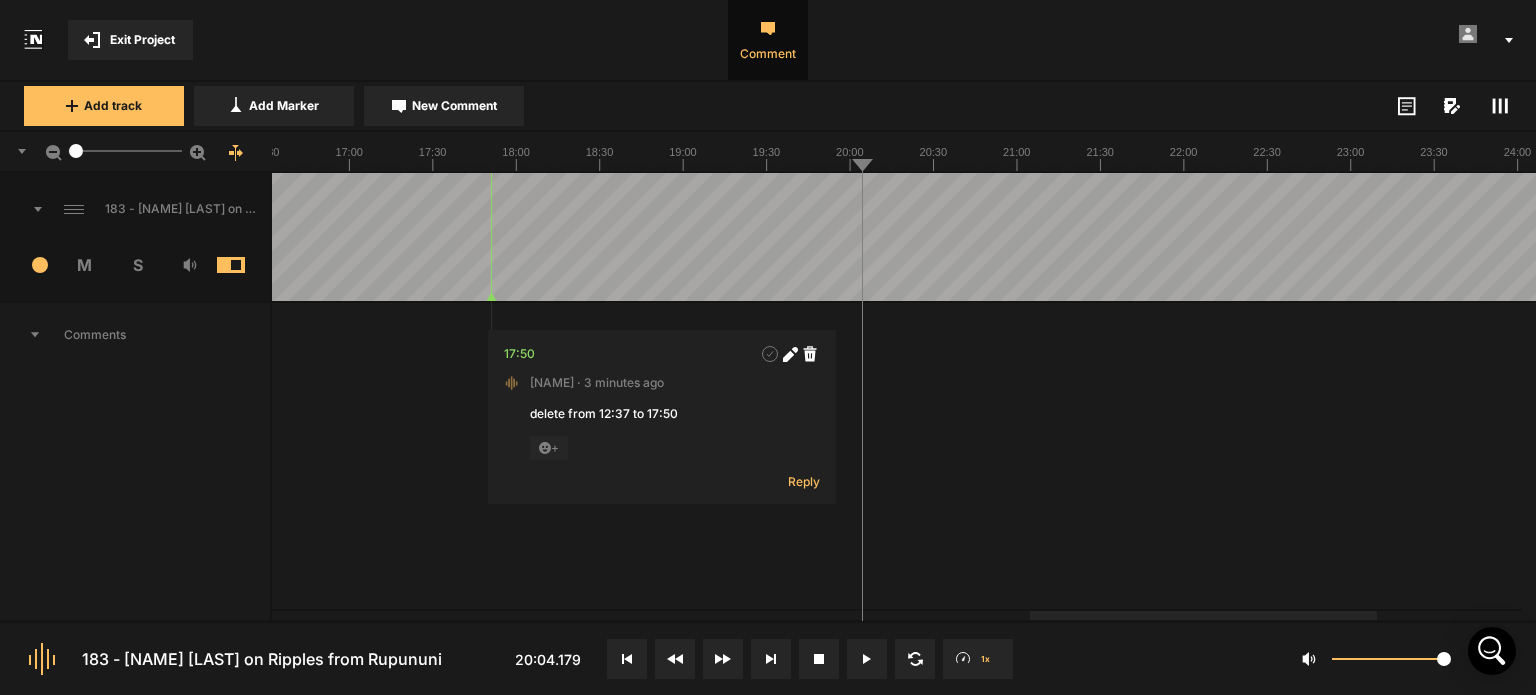 click 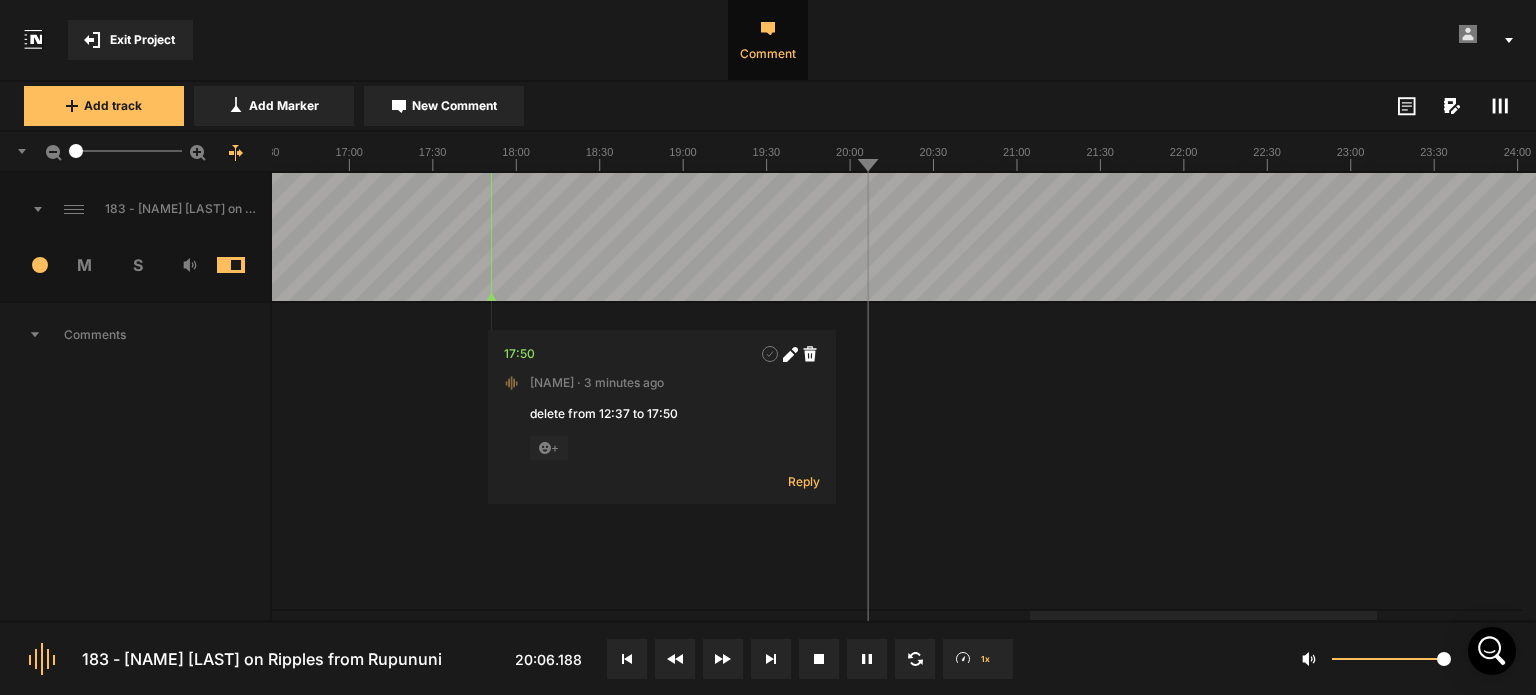 click 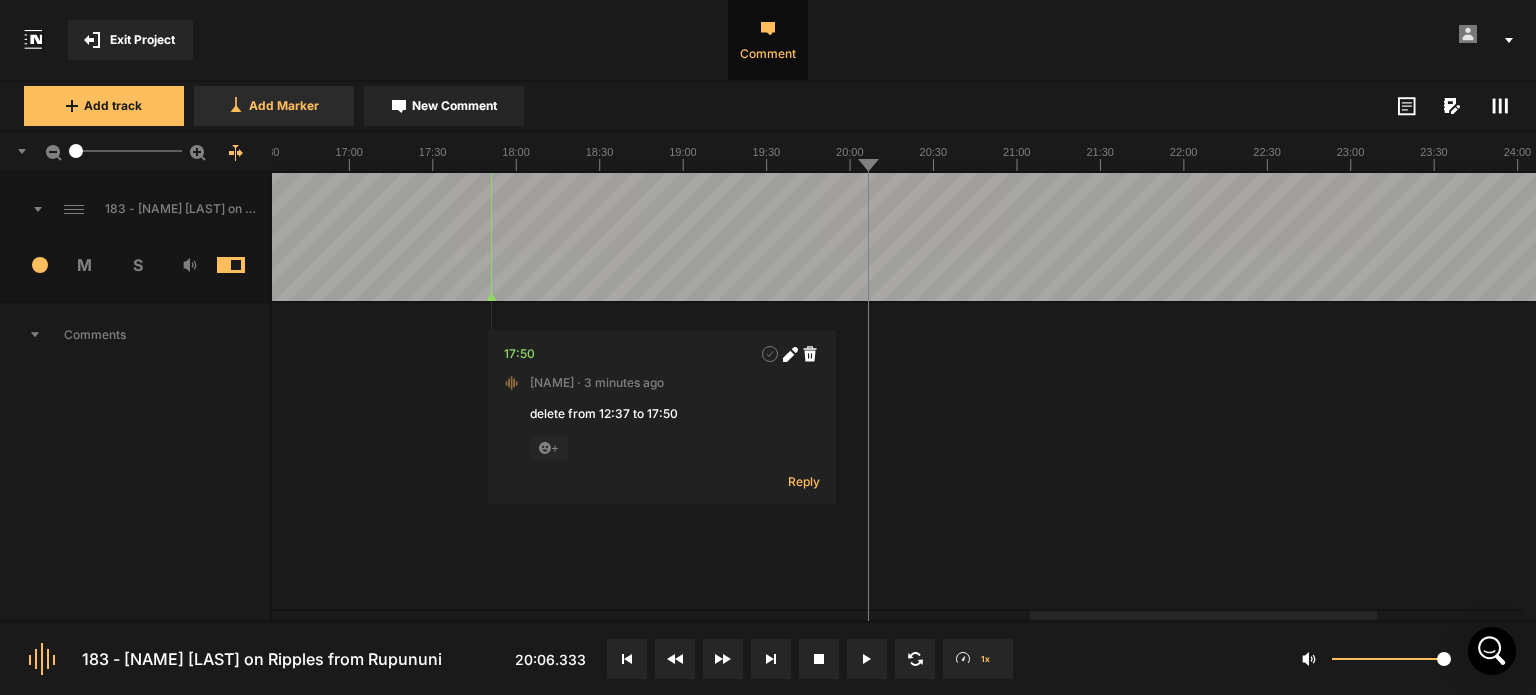 click on "Add Marker" at bounding box center (274, 106) 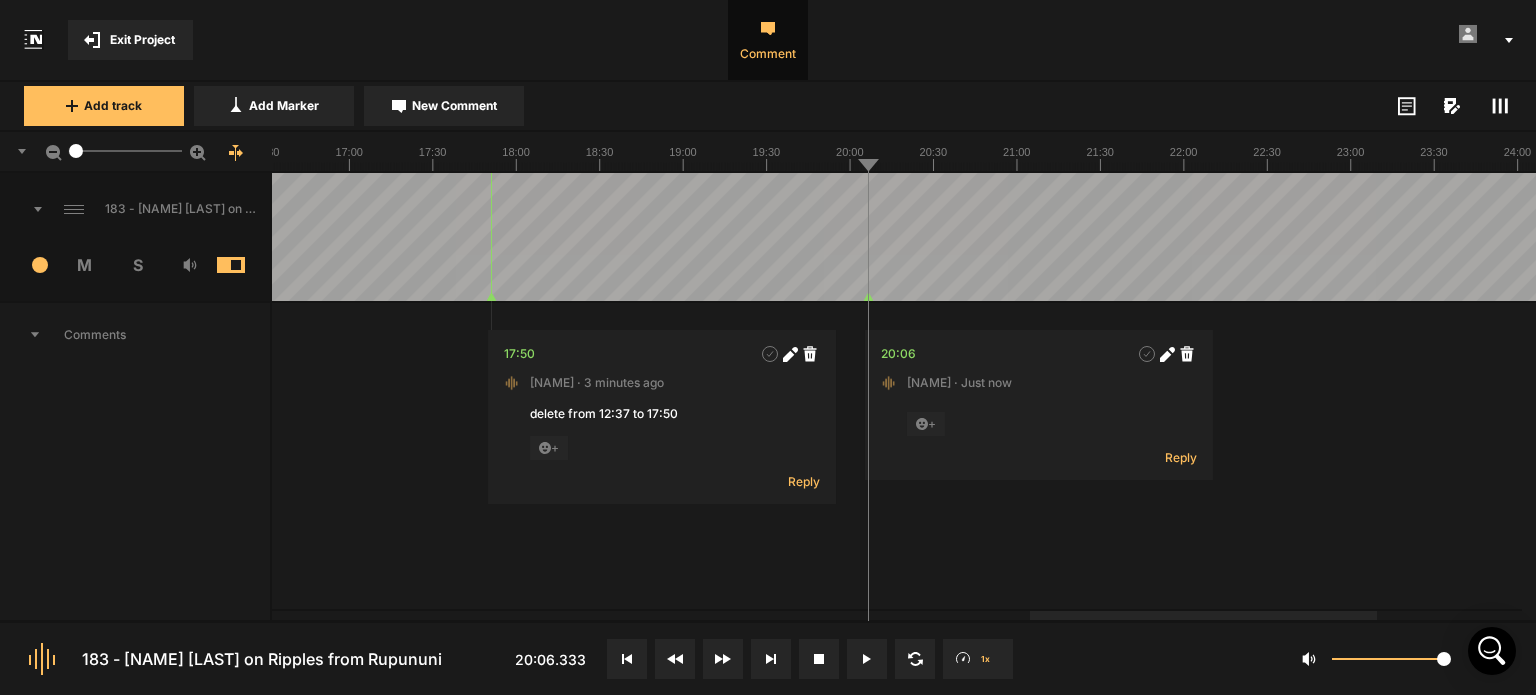 click 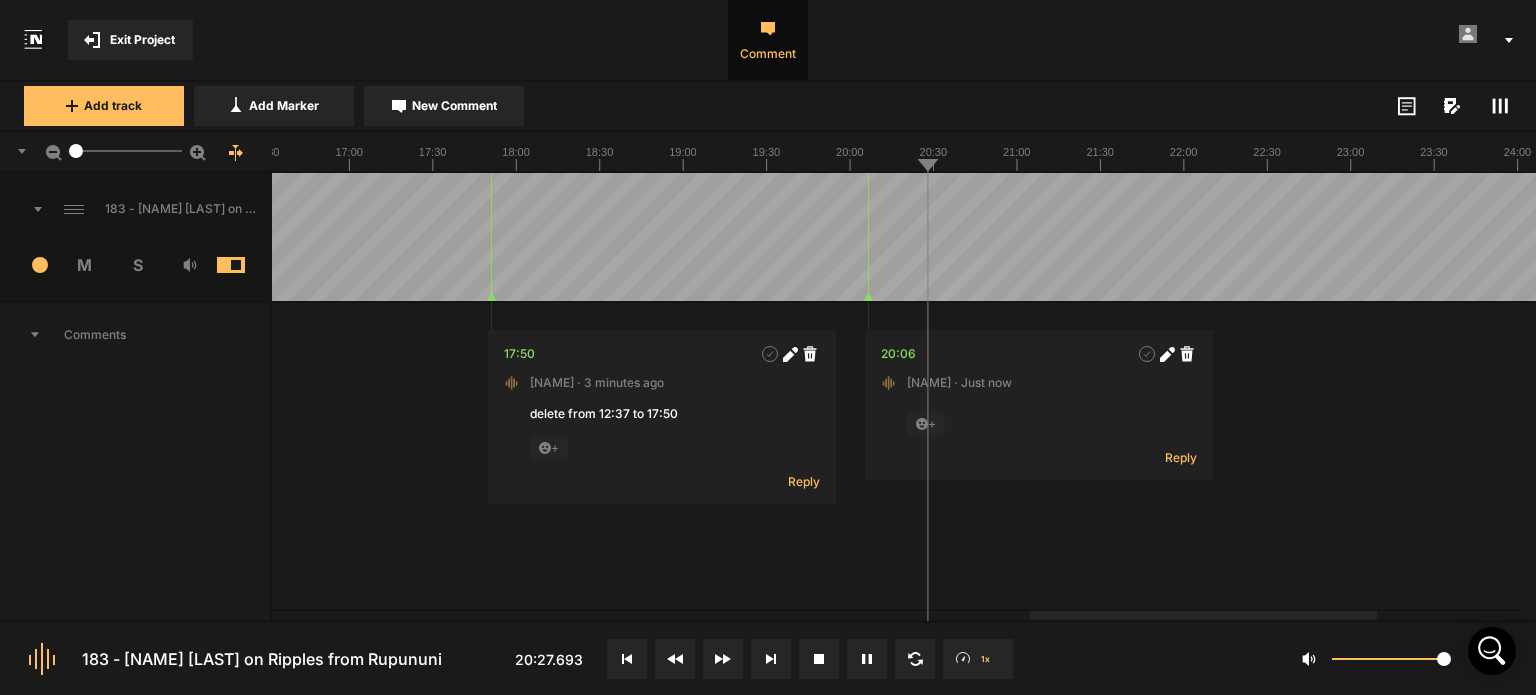 click 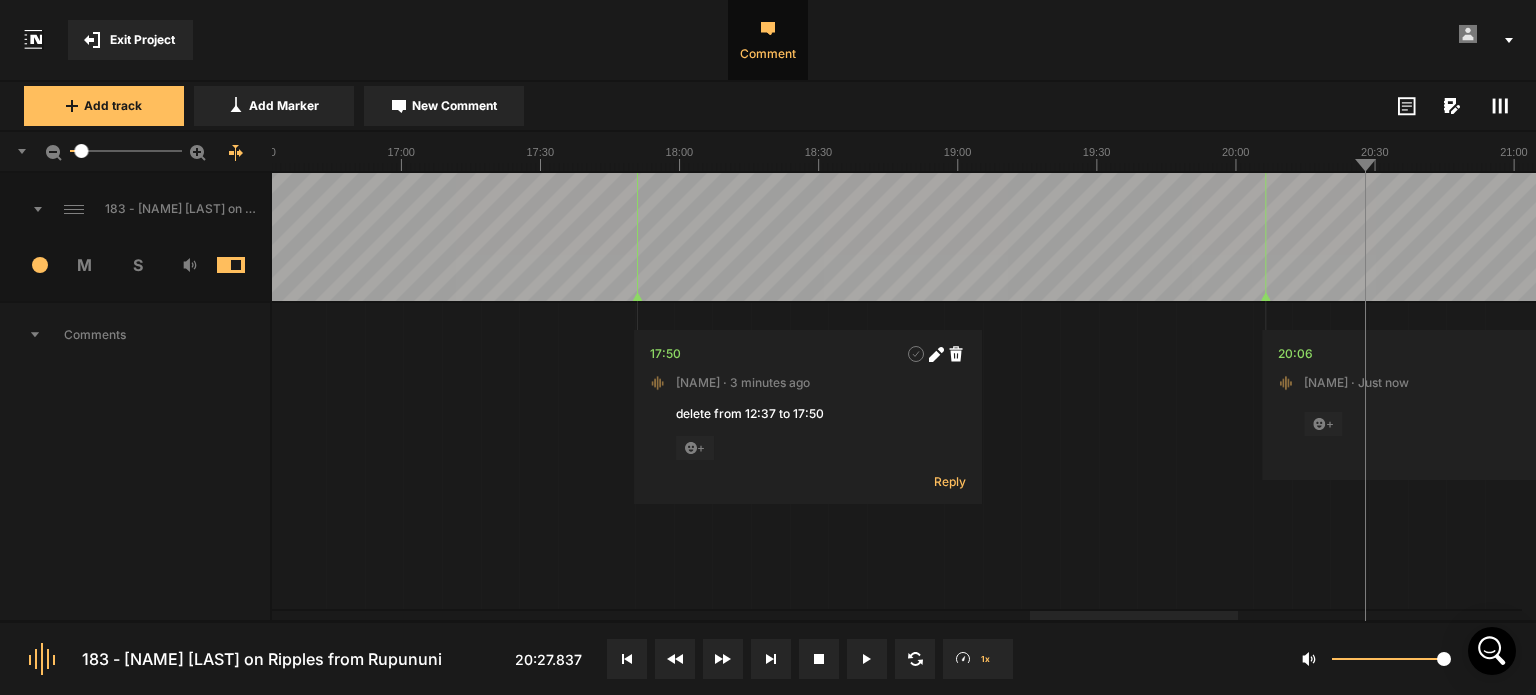click at bounding box center (-536, 237) 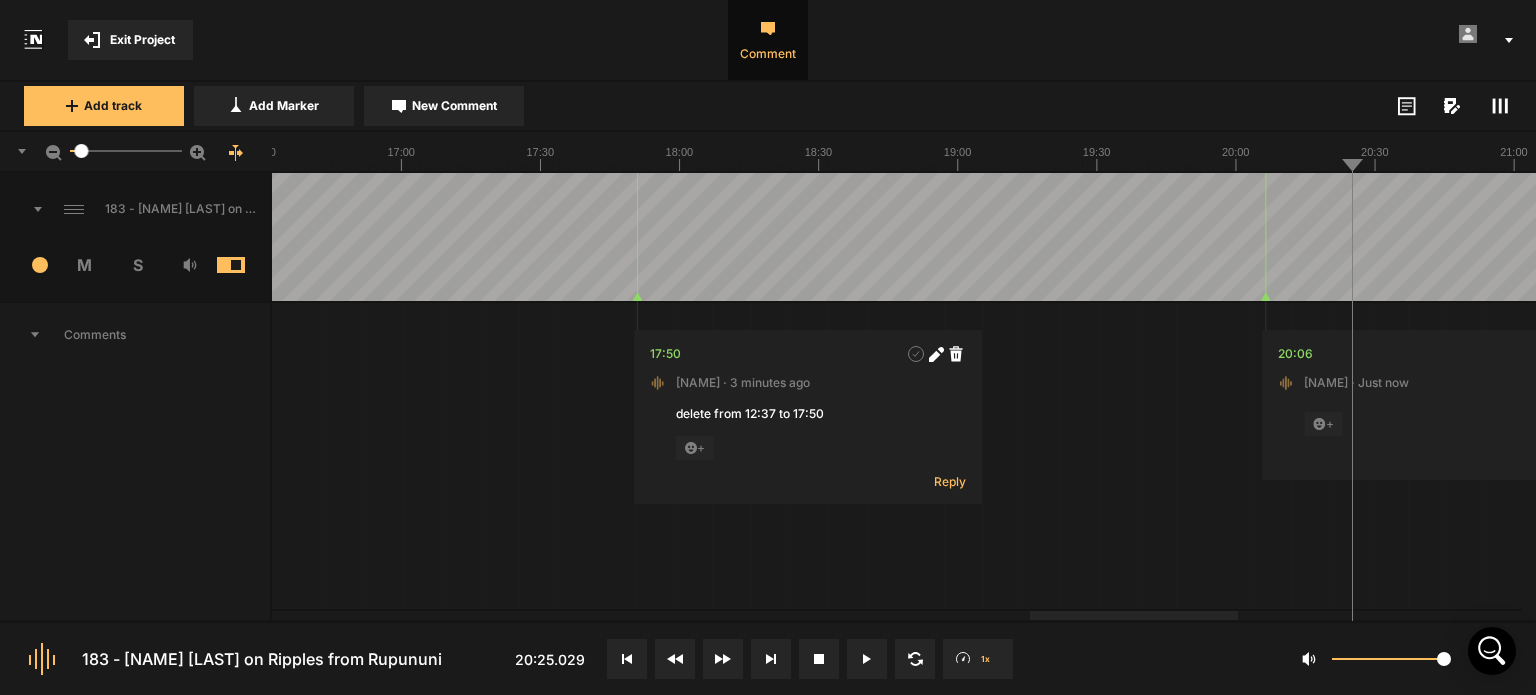 click 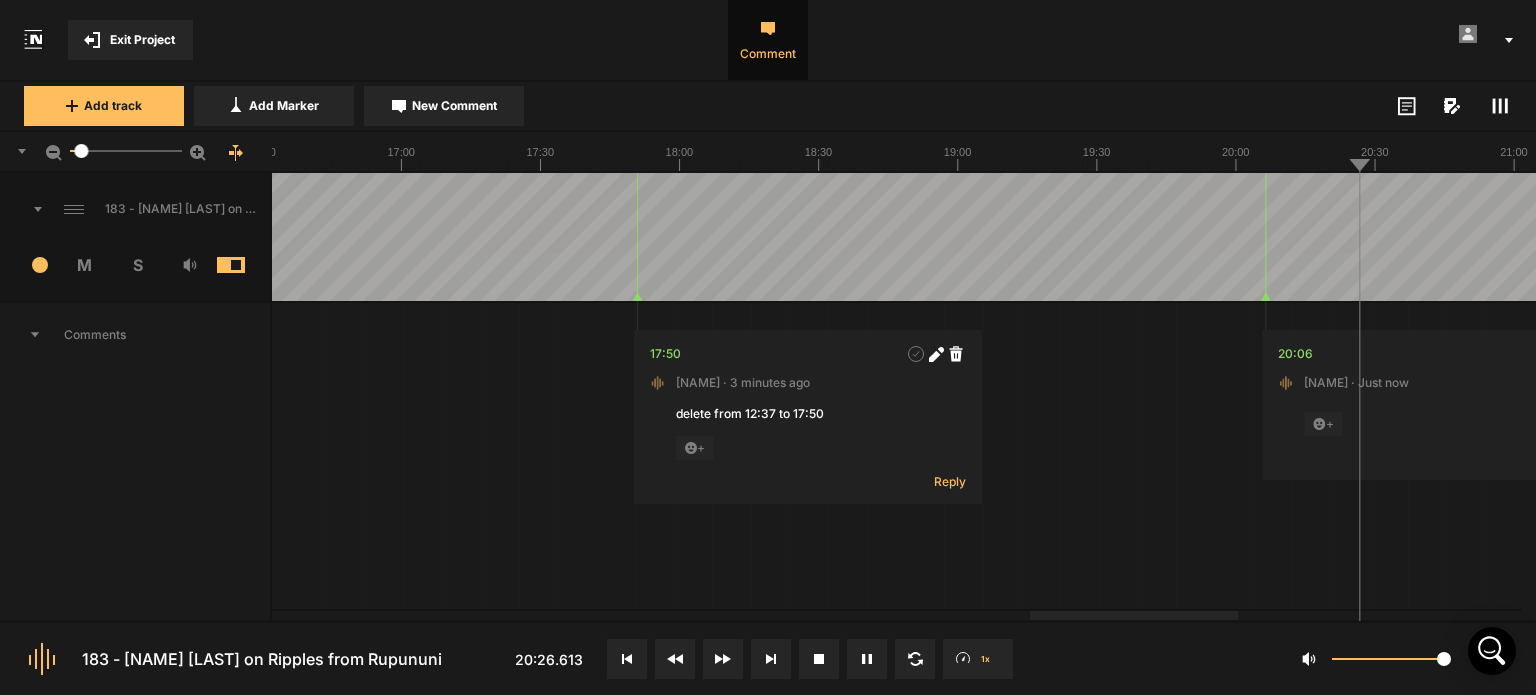click 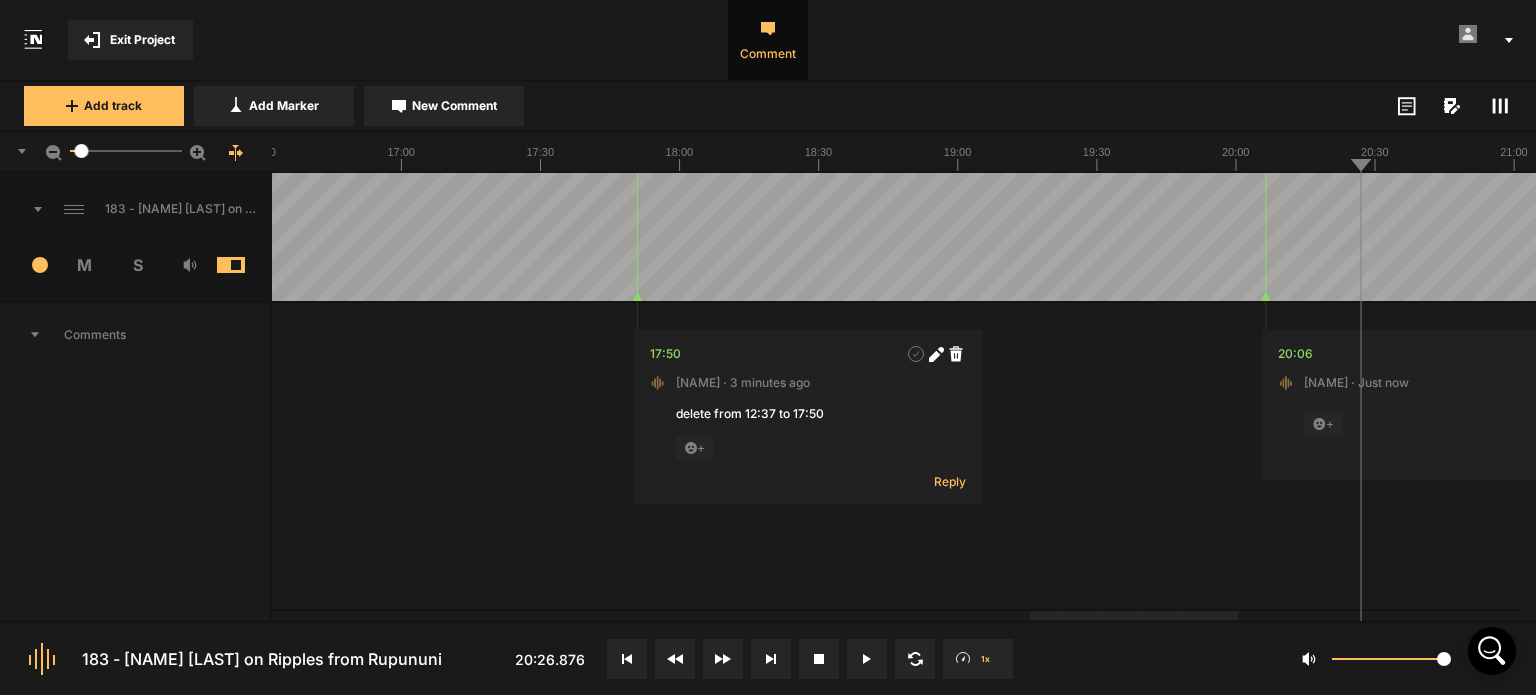 click at bounding box center (-536, 237) 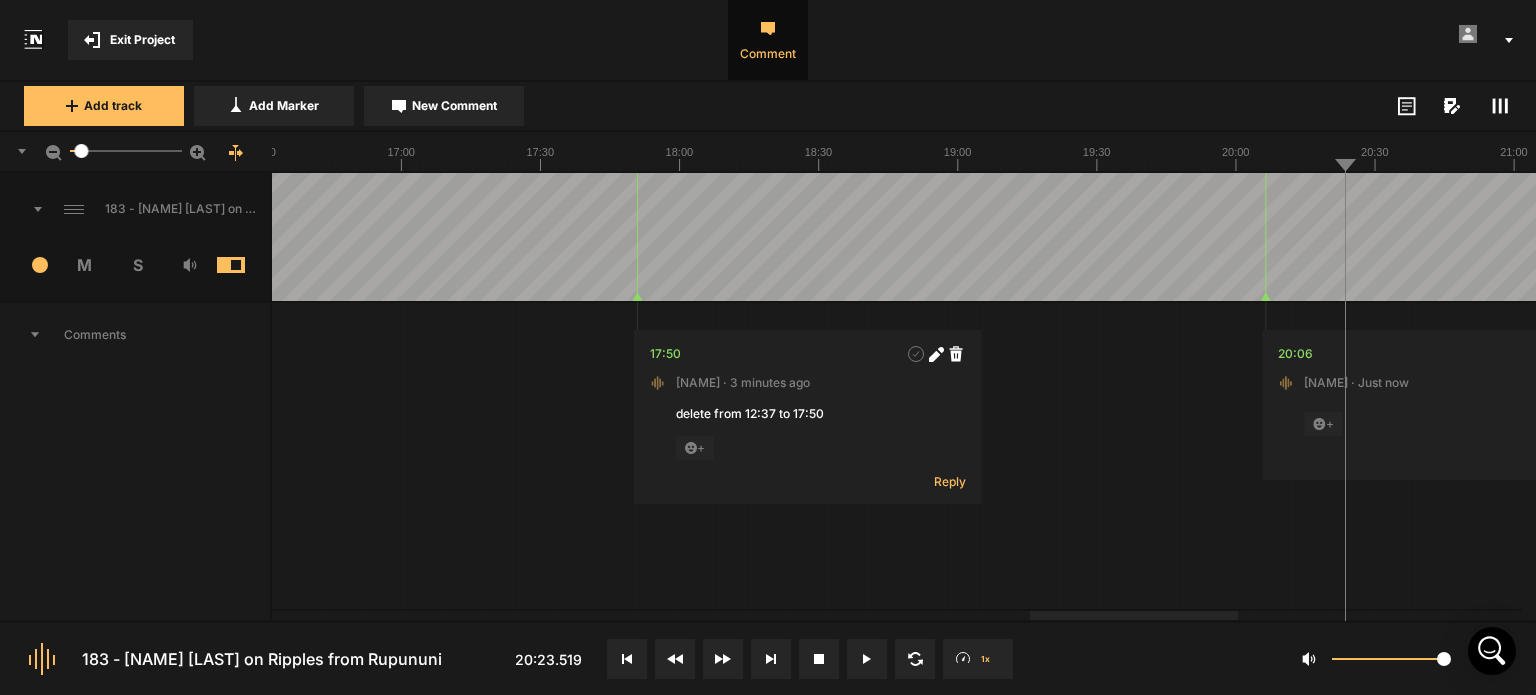click 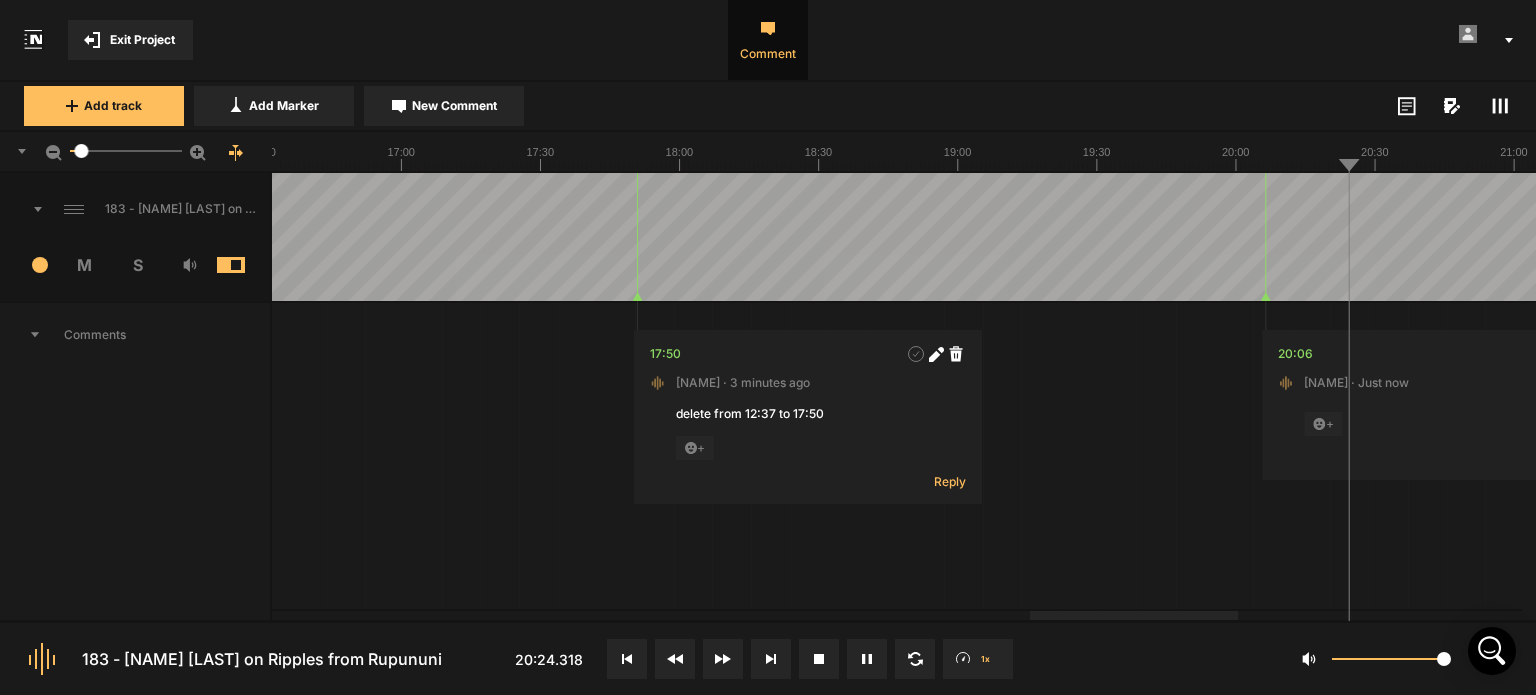 click 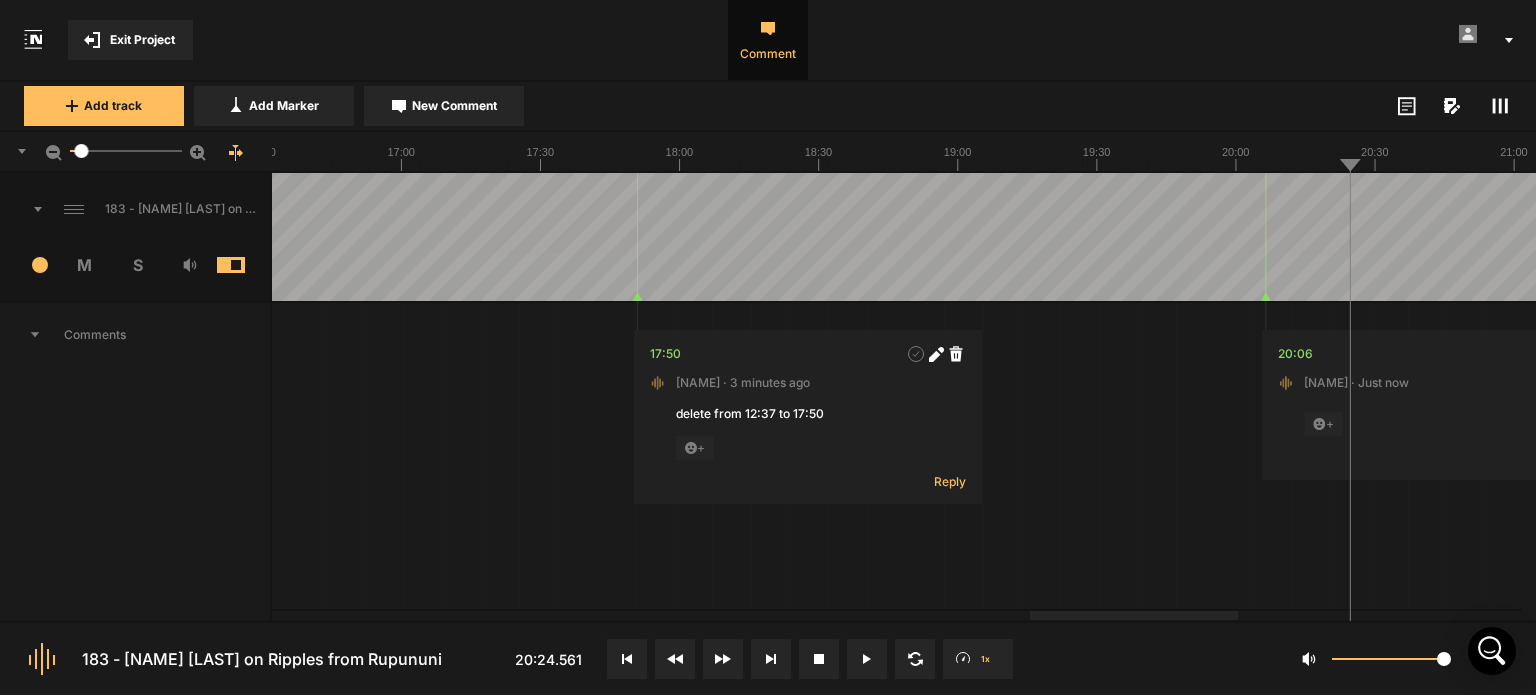 click 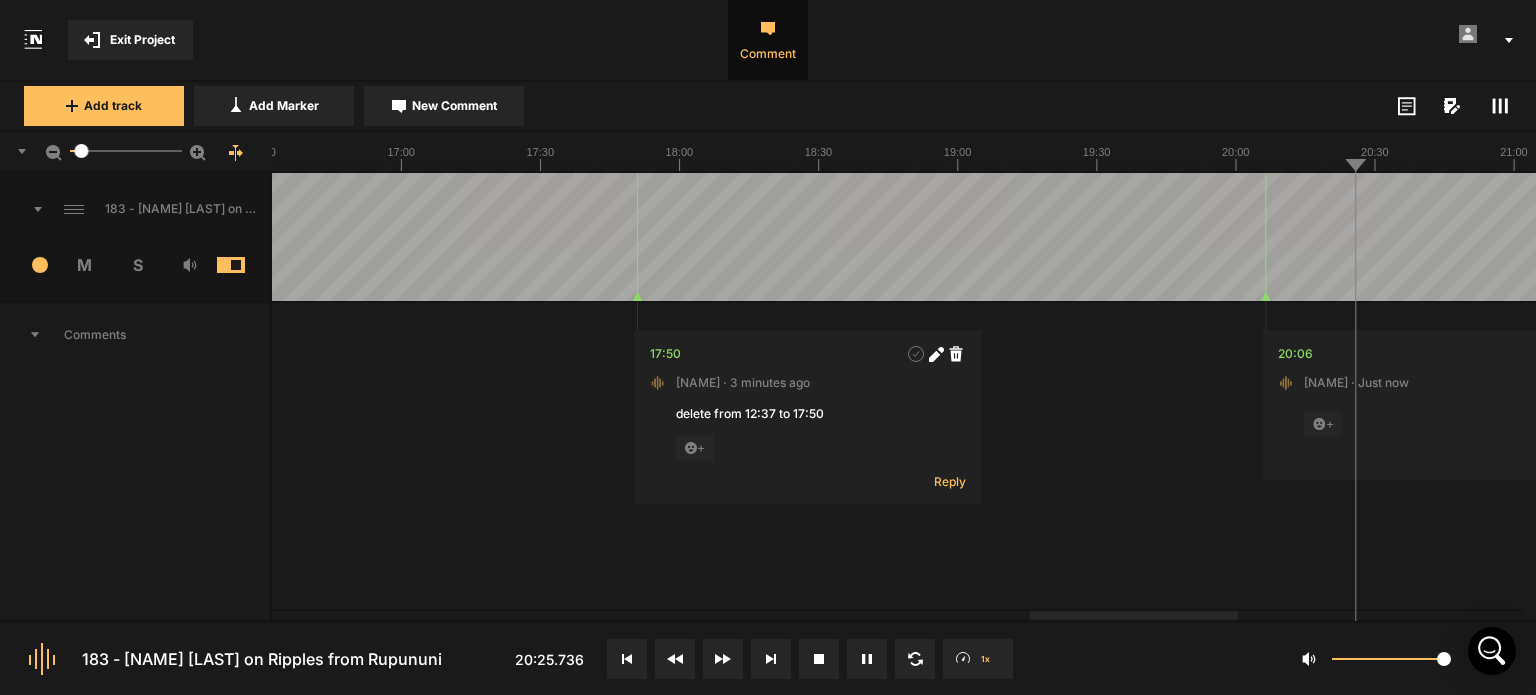 click 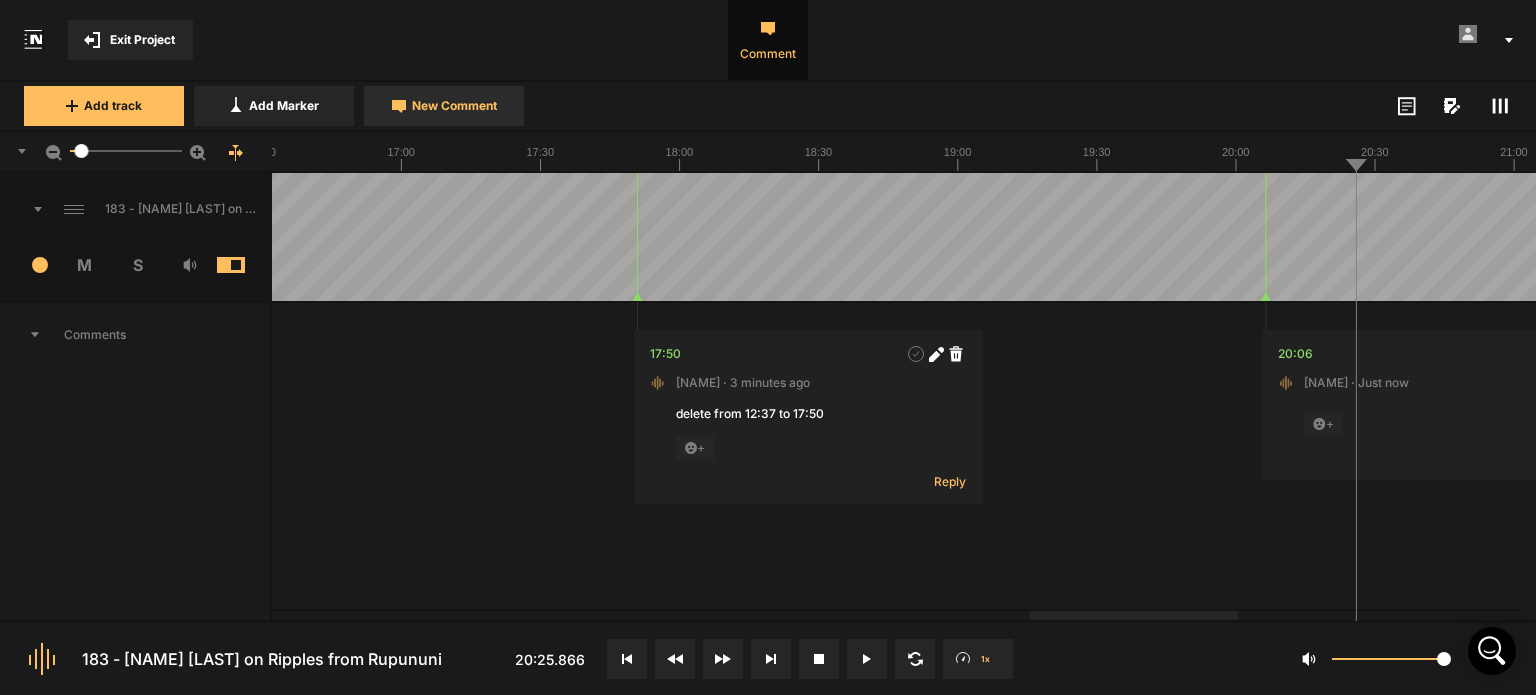 click 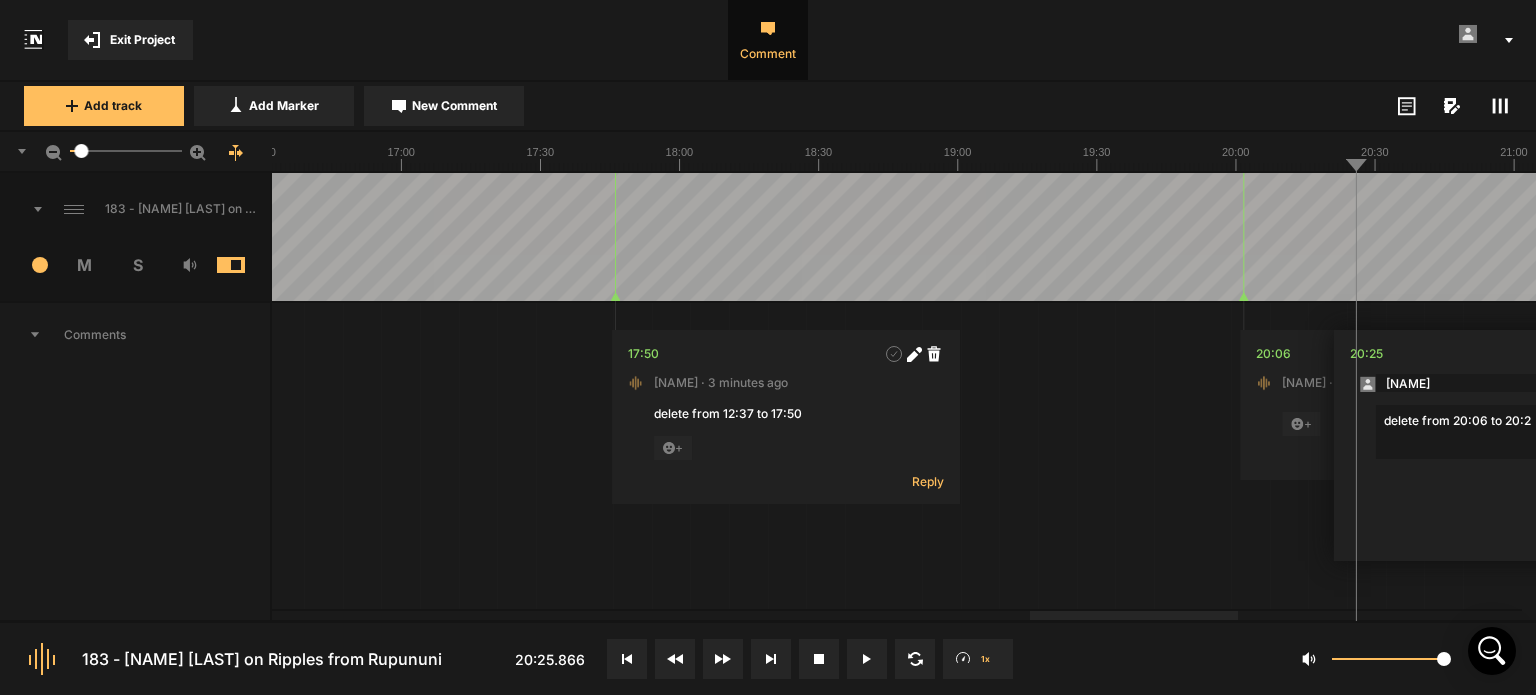 type on "delete from 20:06 to 20:25" 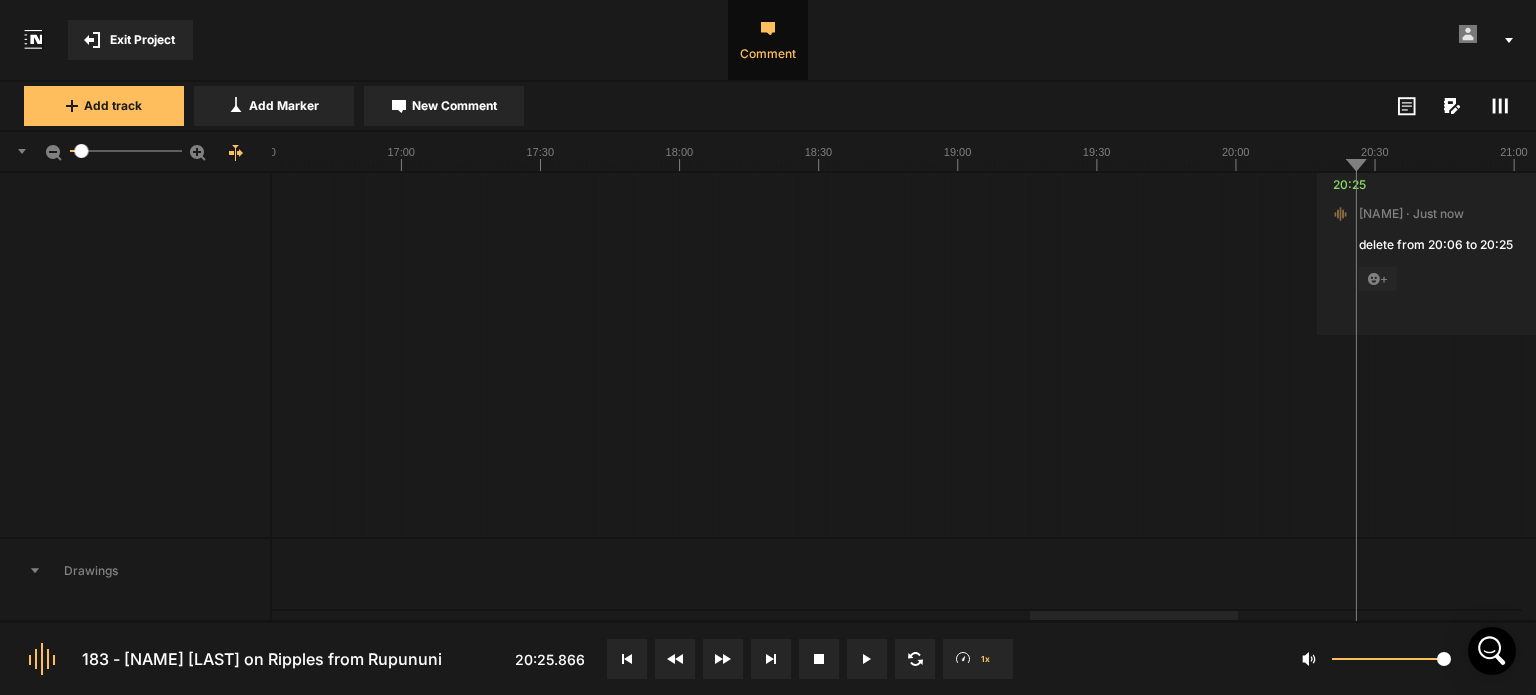 scroll, scrollTop: 388, scrollLeft: 36, axis: both 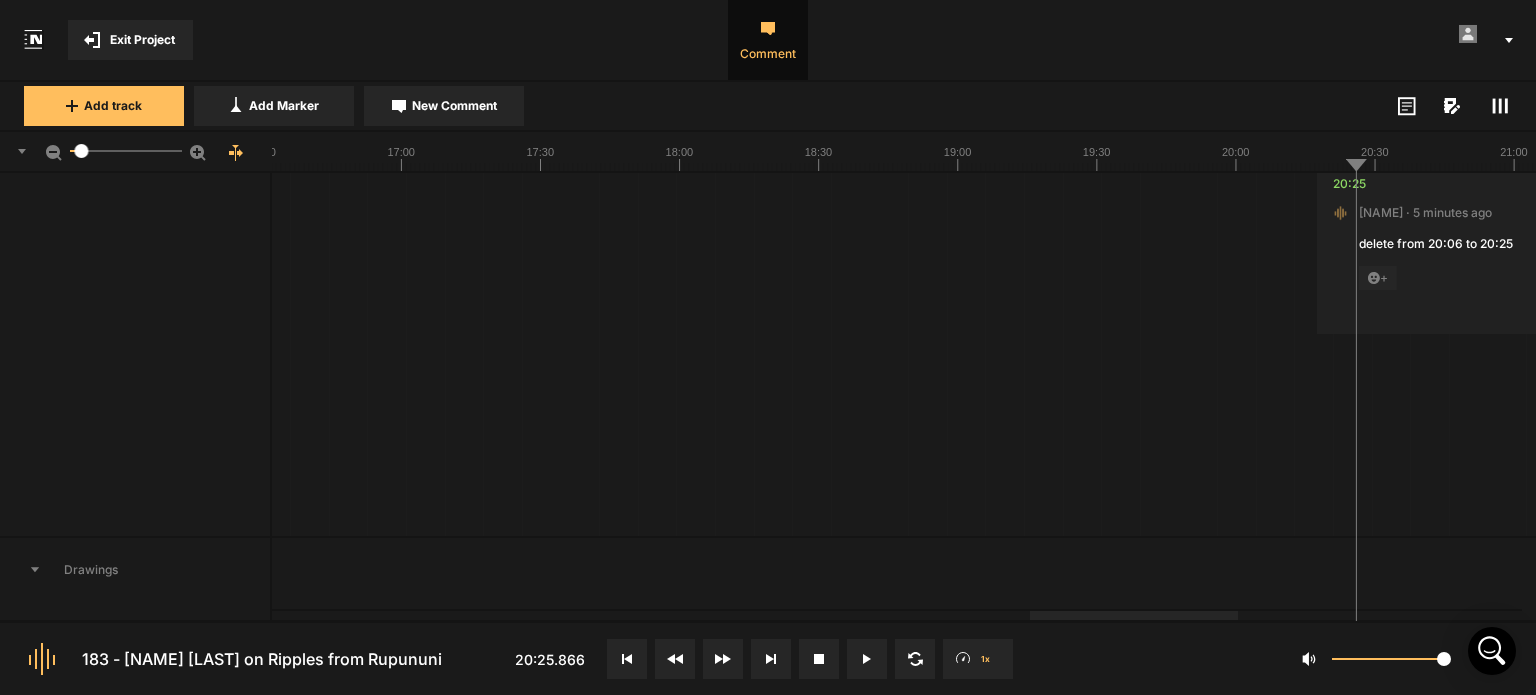 click 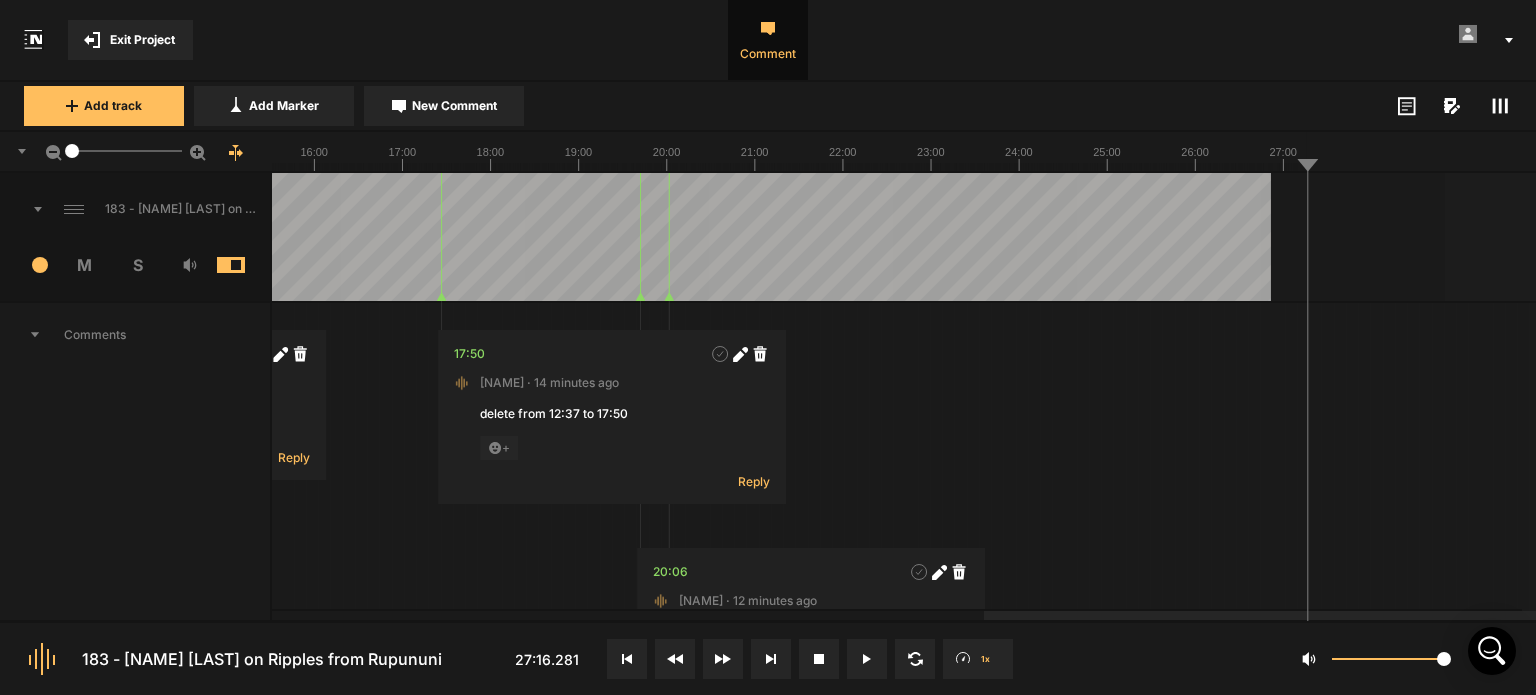 scroll, scrollTop: 0, scrollLeft: 36, axis: horizontal 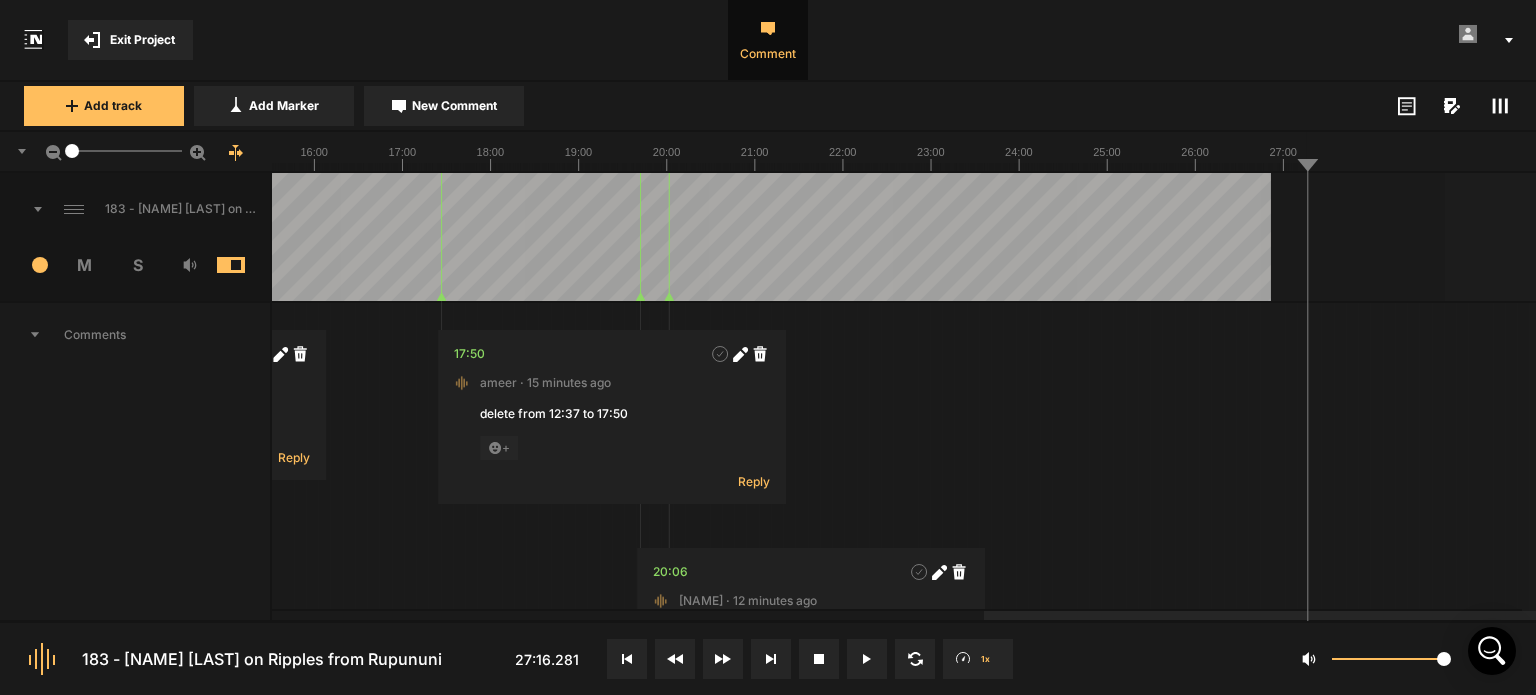 click at bounding box center (70, 237) 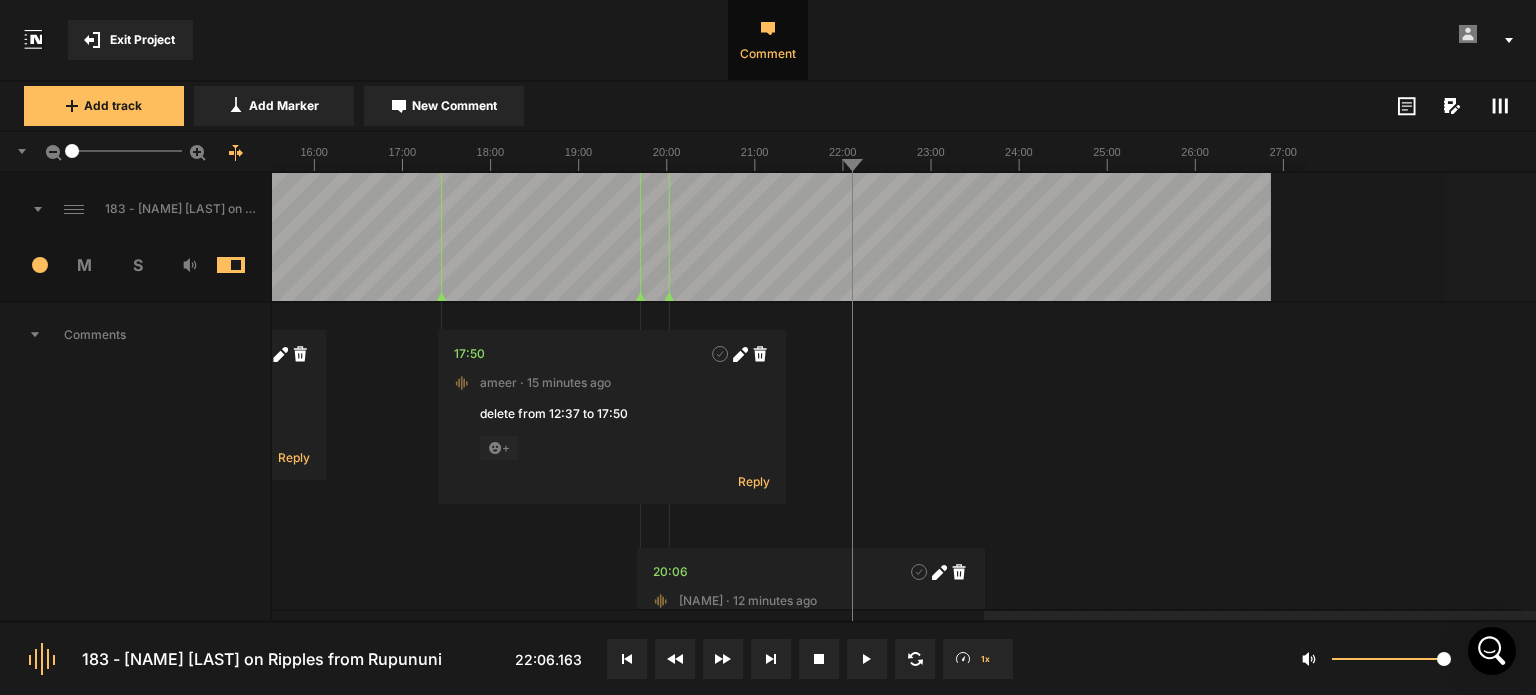 click 